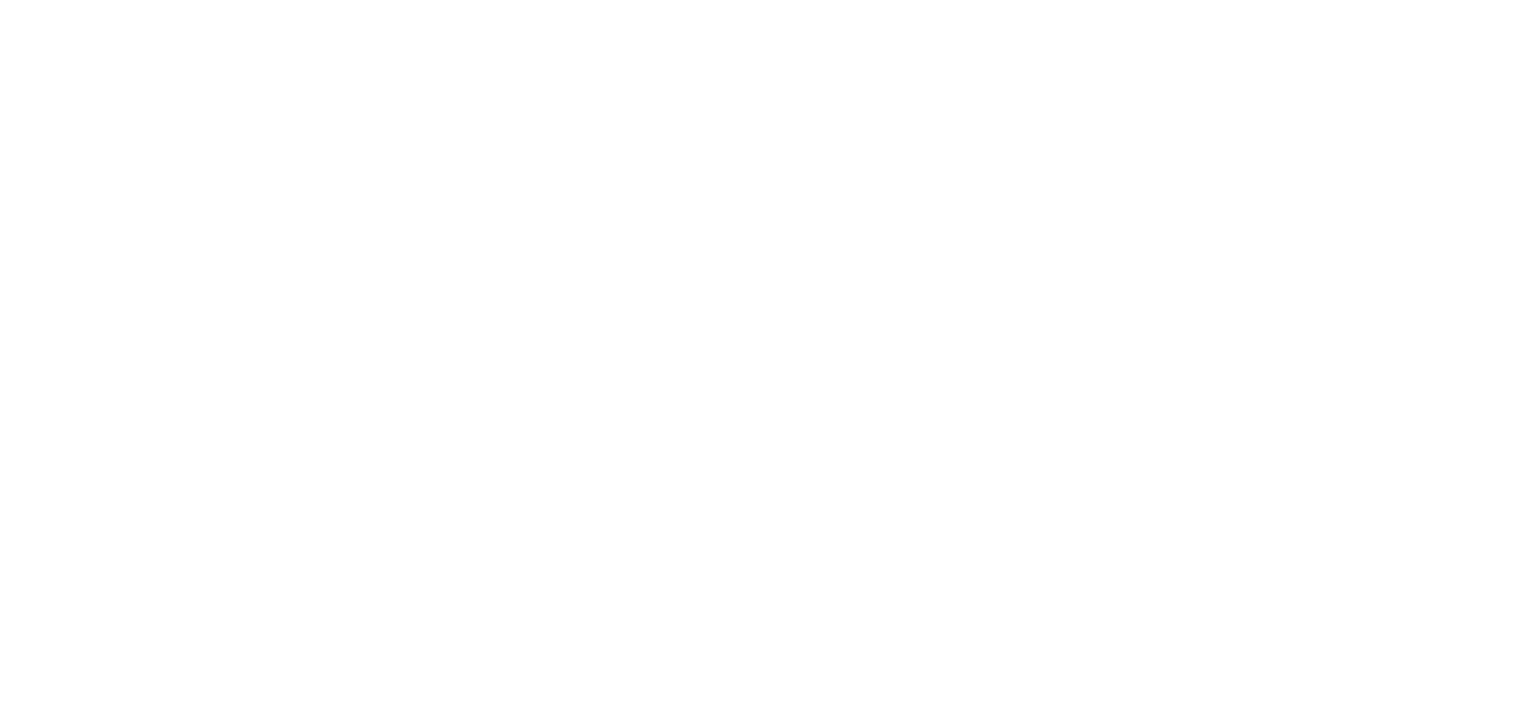 scroll, scrollTop: 0, scrollLeft: 0, axis: both 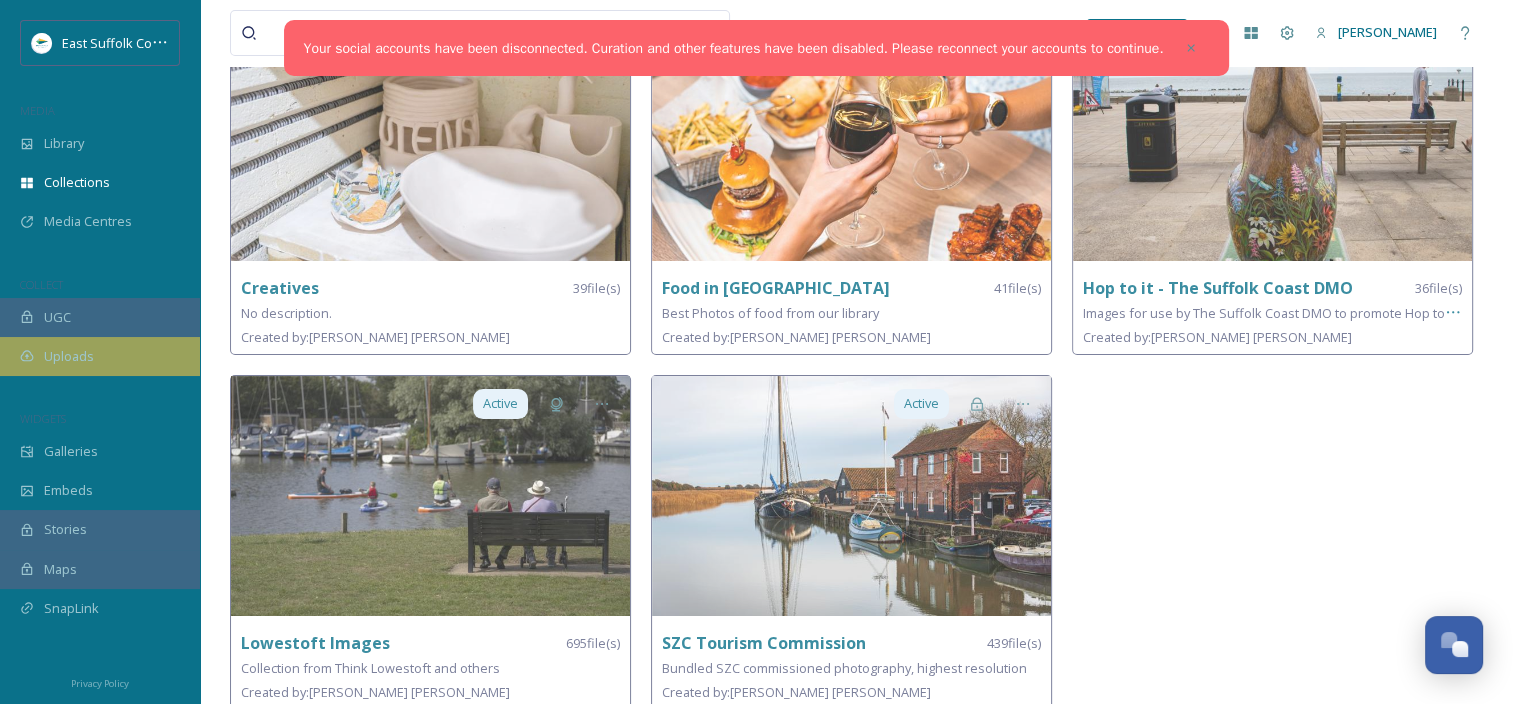 click on "Uploads" at bounding box center [100, 356] 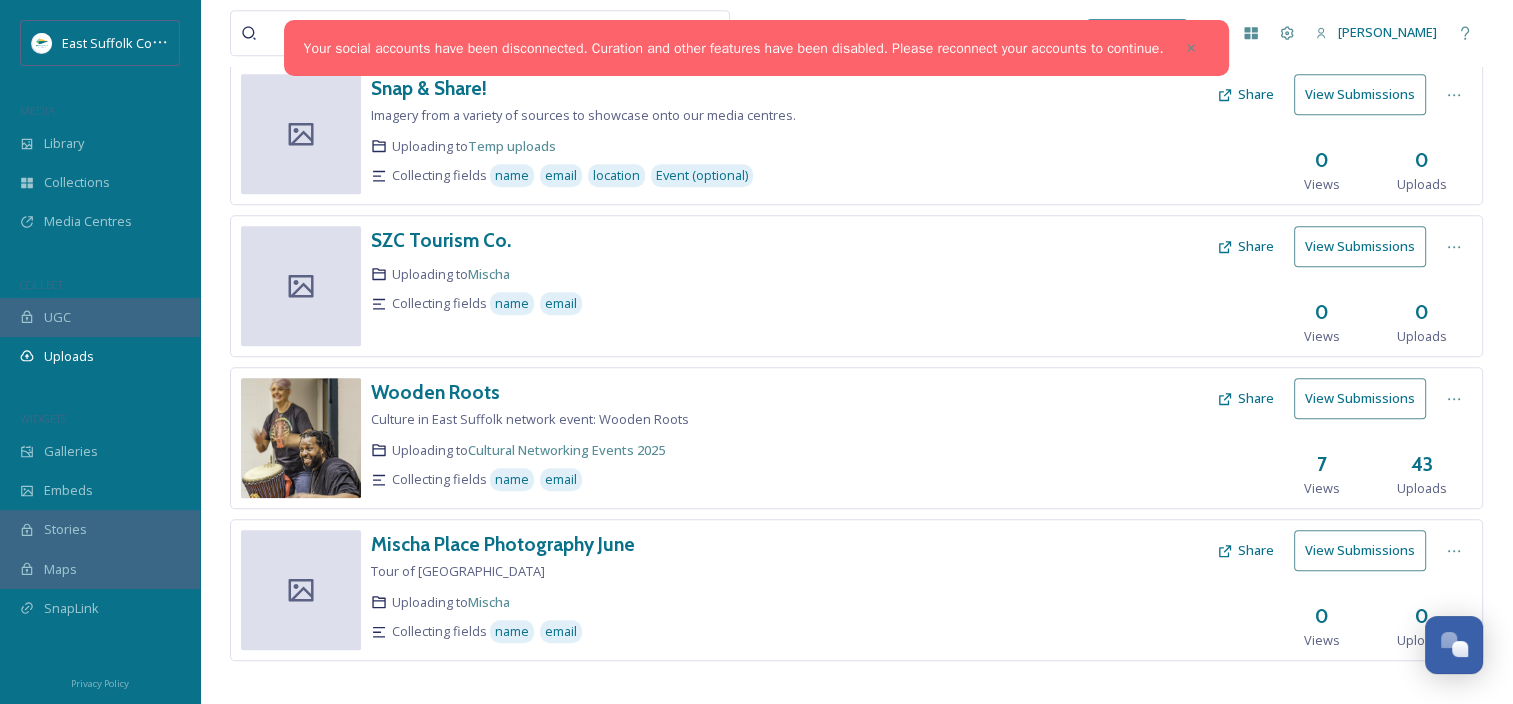scroll, scrollTop: 1039, scrollLeft: 0, axis: vertical 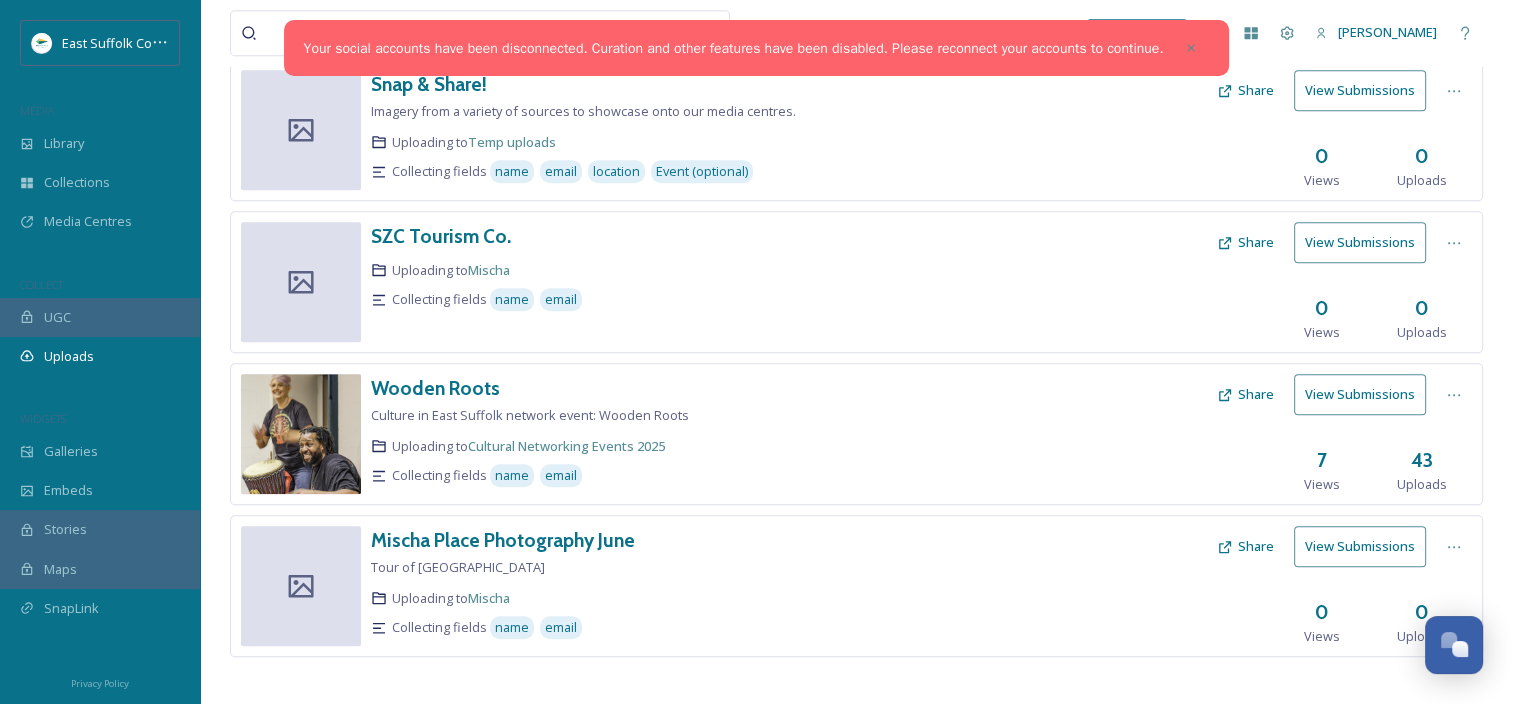 click on "Share" at bounding box center (1245, 394) 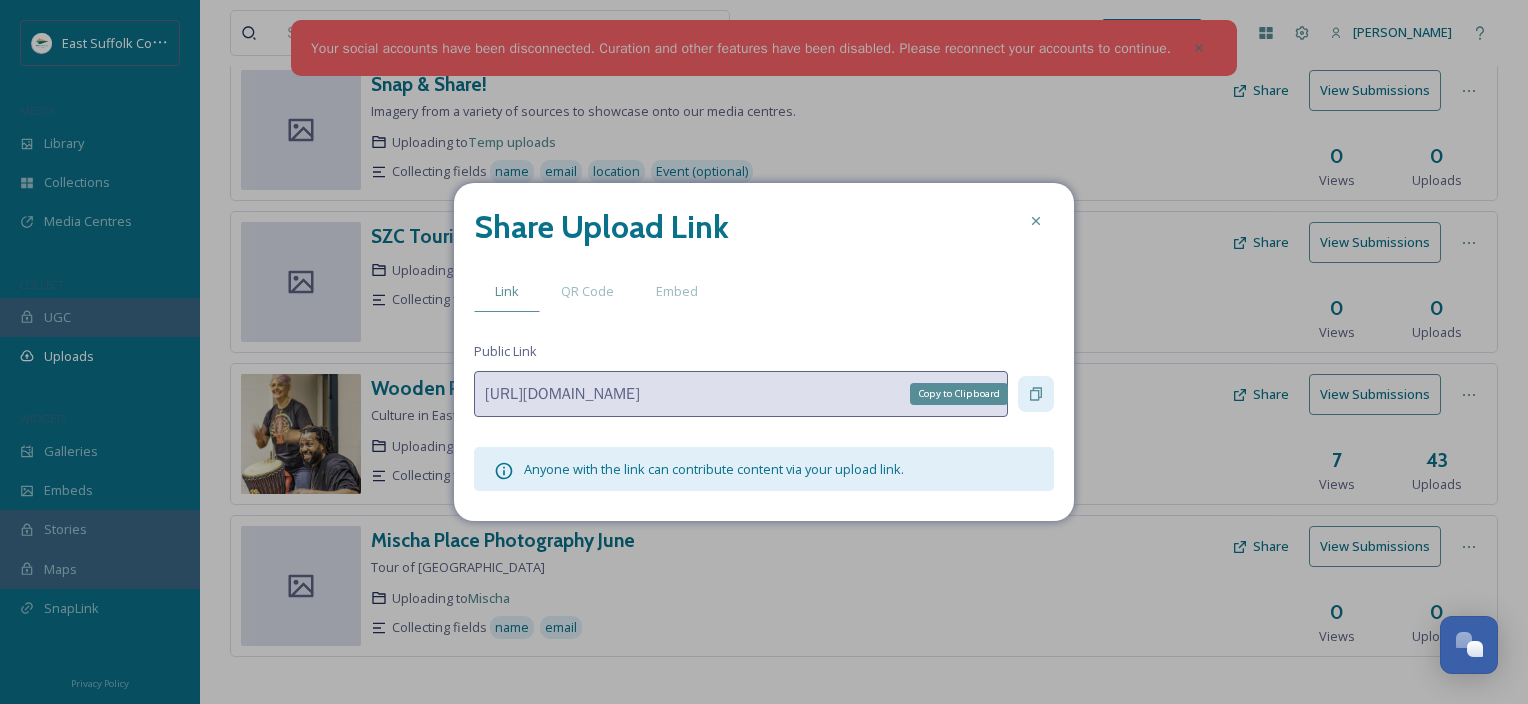 click 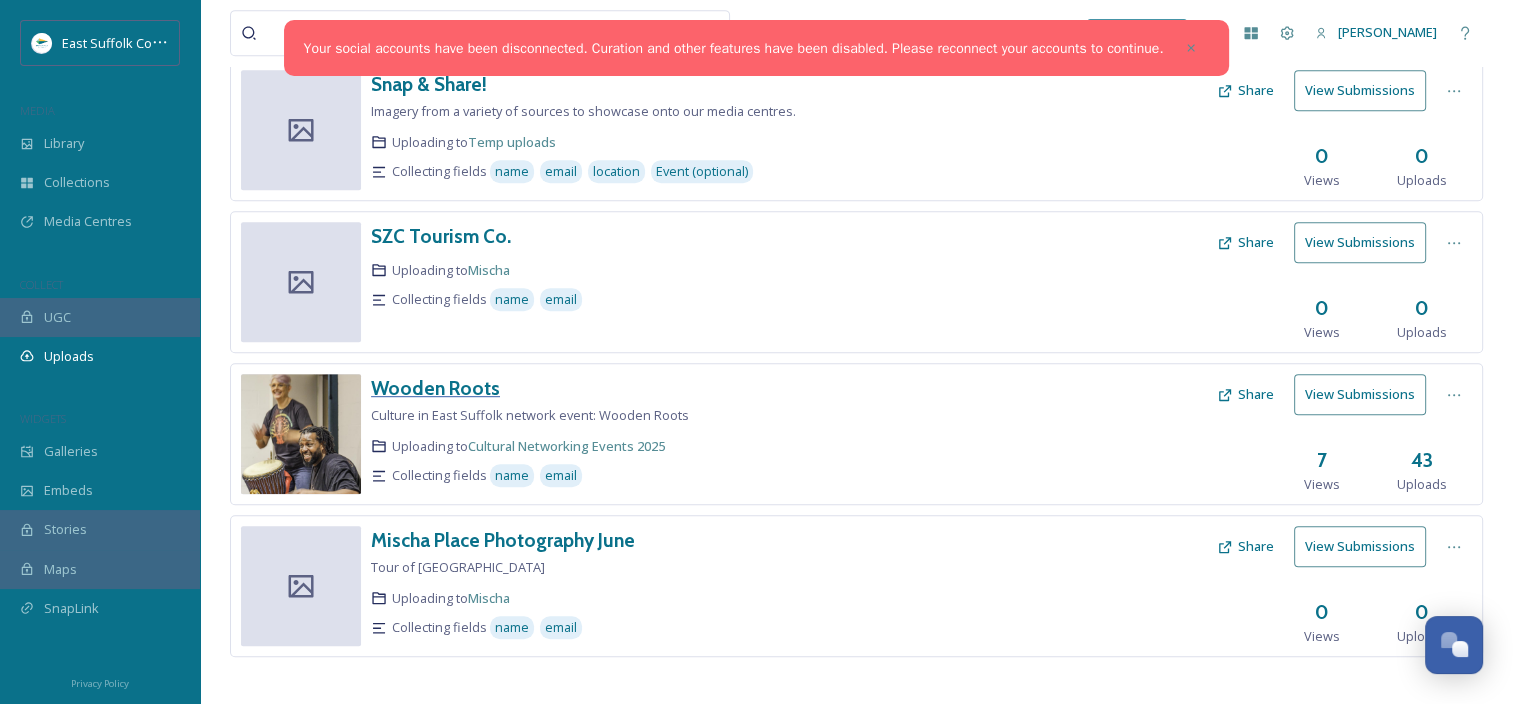click on "Wooden Roots" at bounding box center (435, 388) 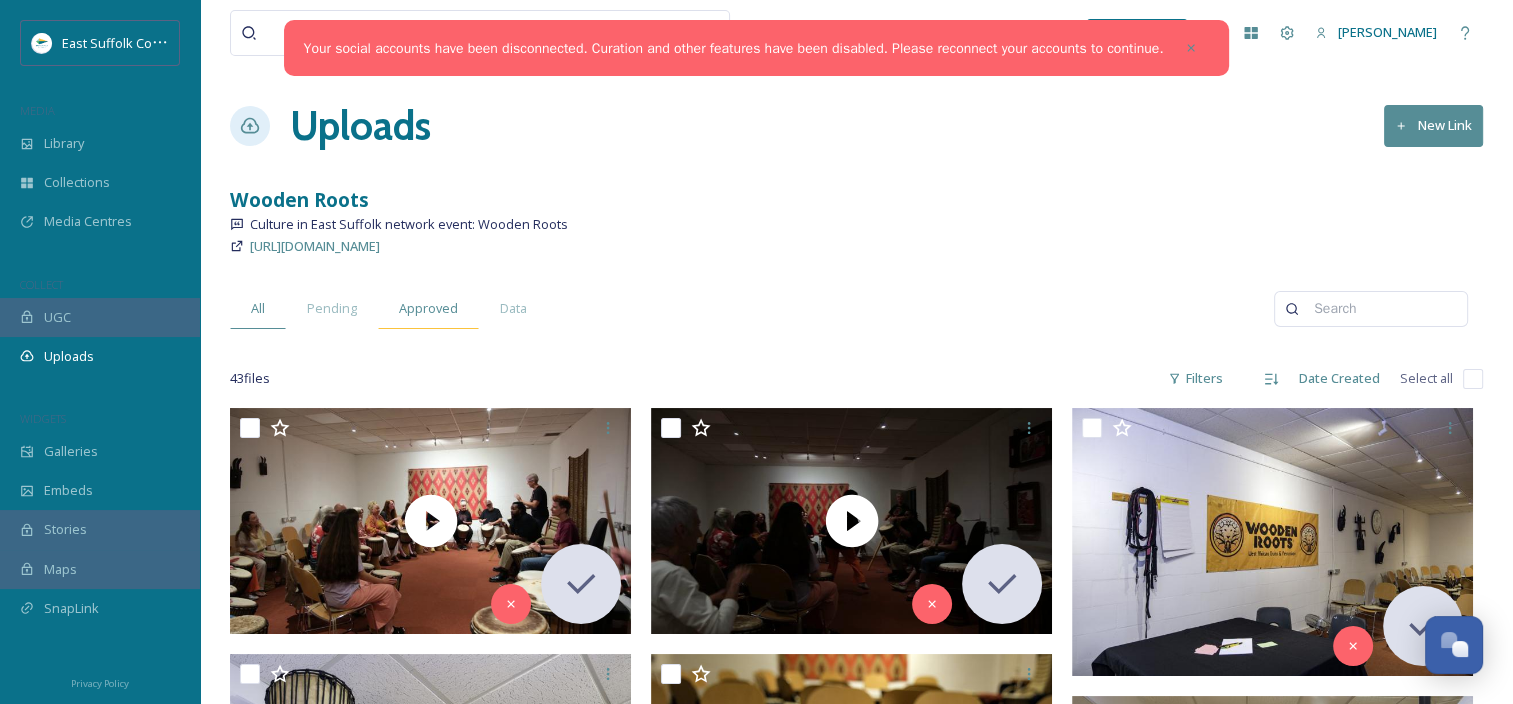 click on "Approved" at bounding box center [428, 308] 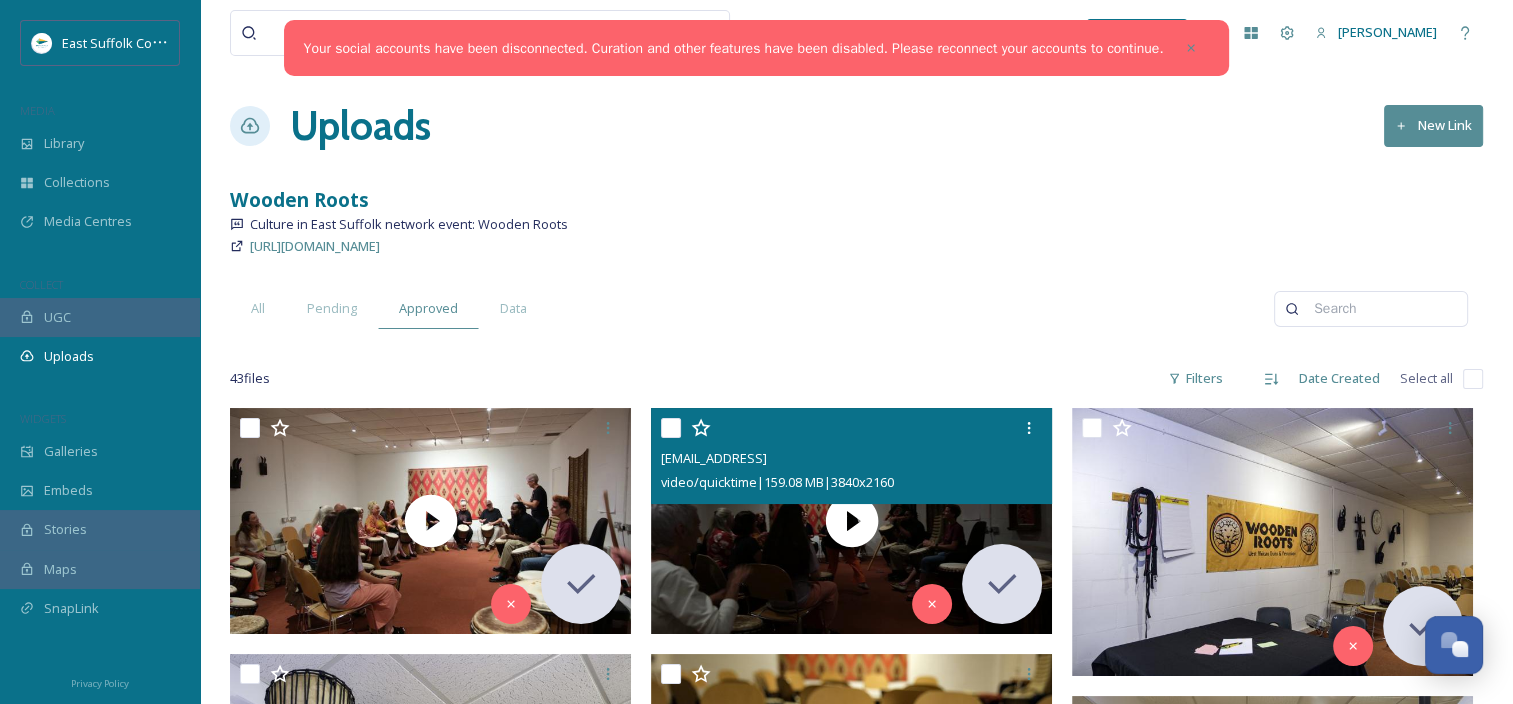 click at bounding box center [671, 428] 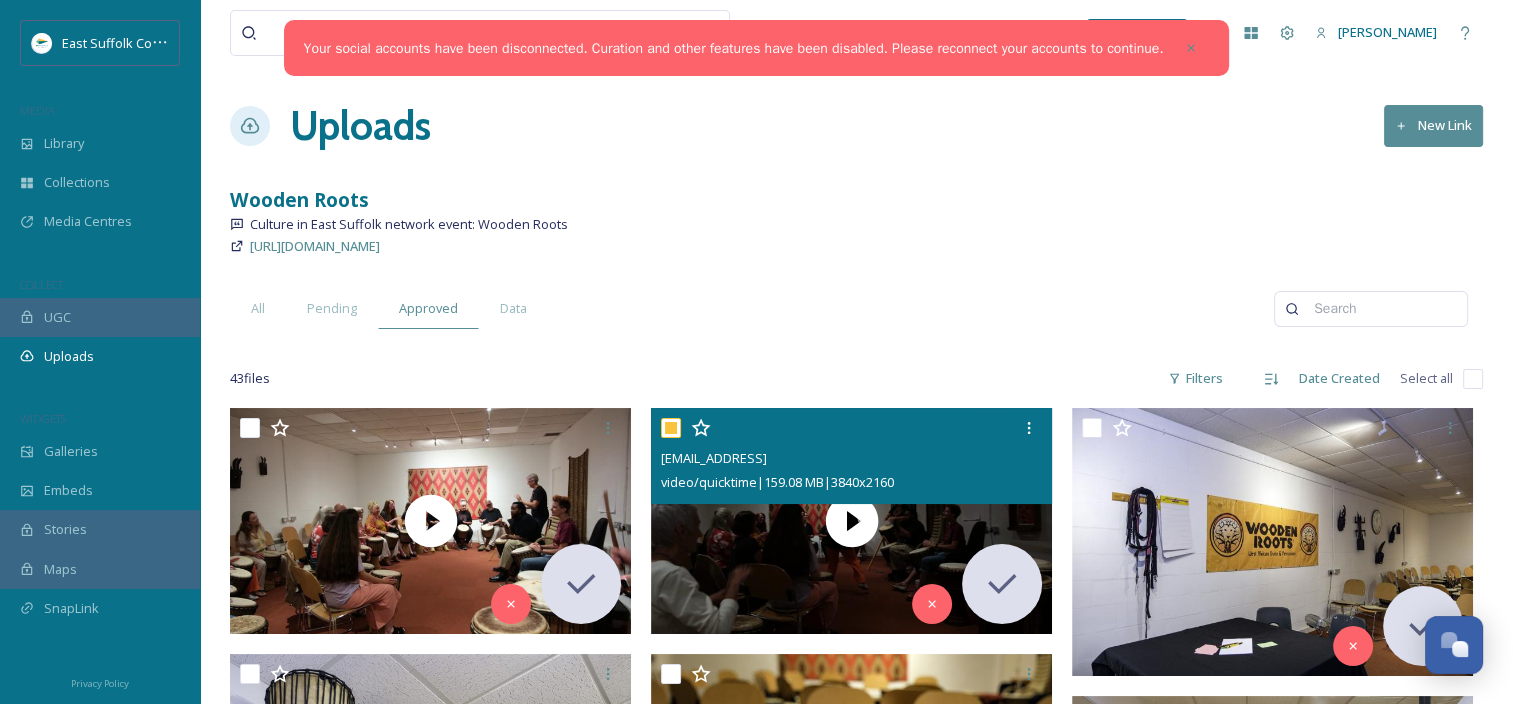 checkbox on "true" 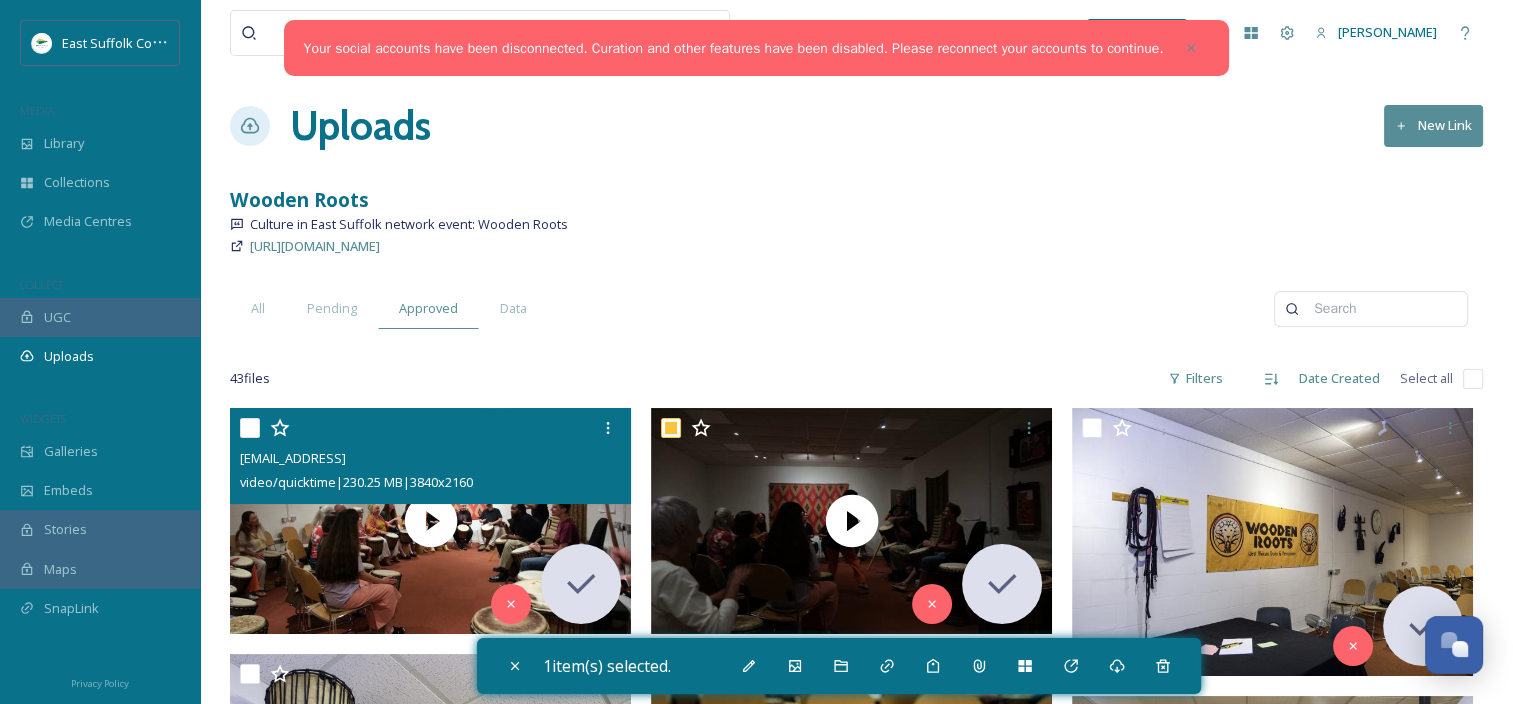 click at bounding box center (433, 428) 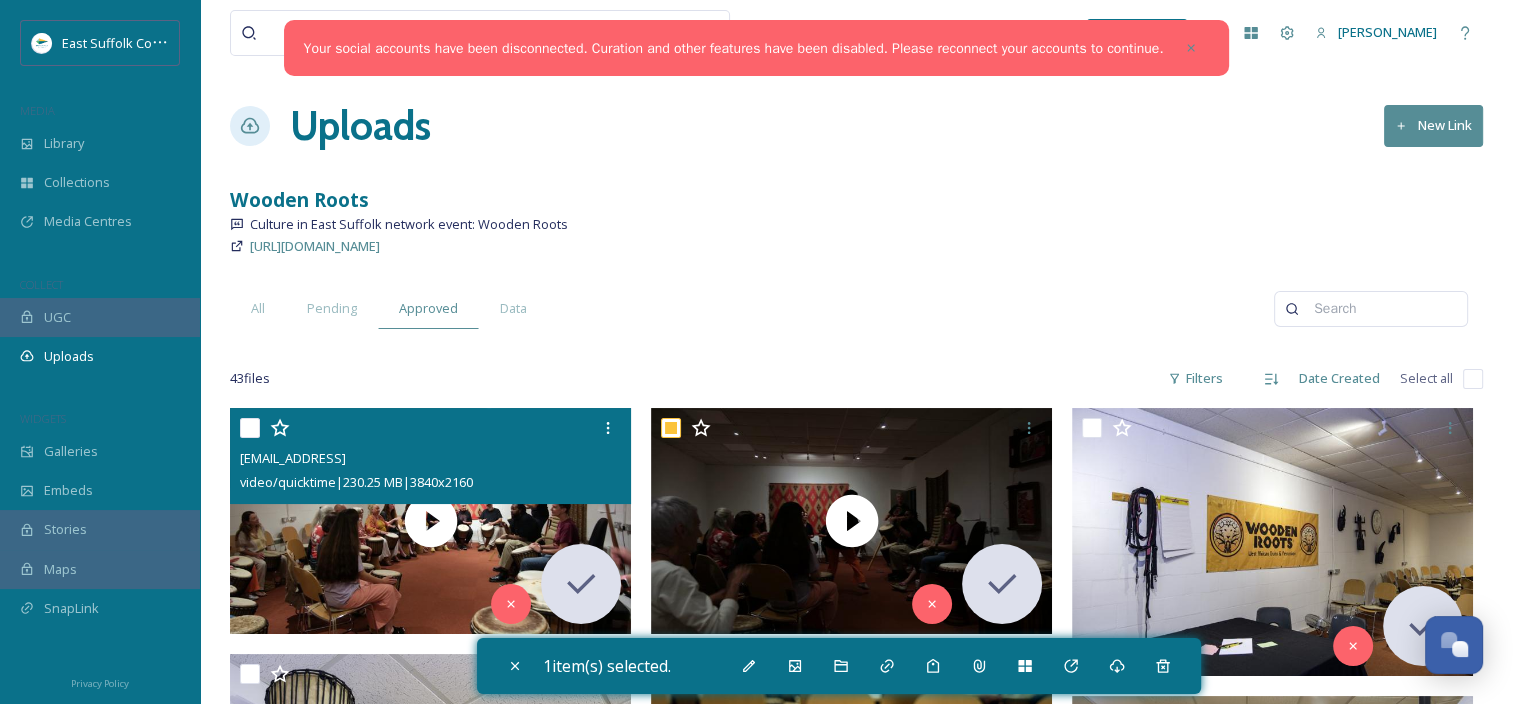 click at bounding box center (250, 428) 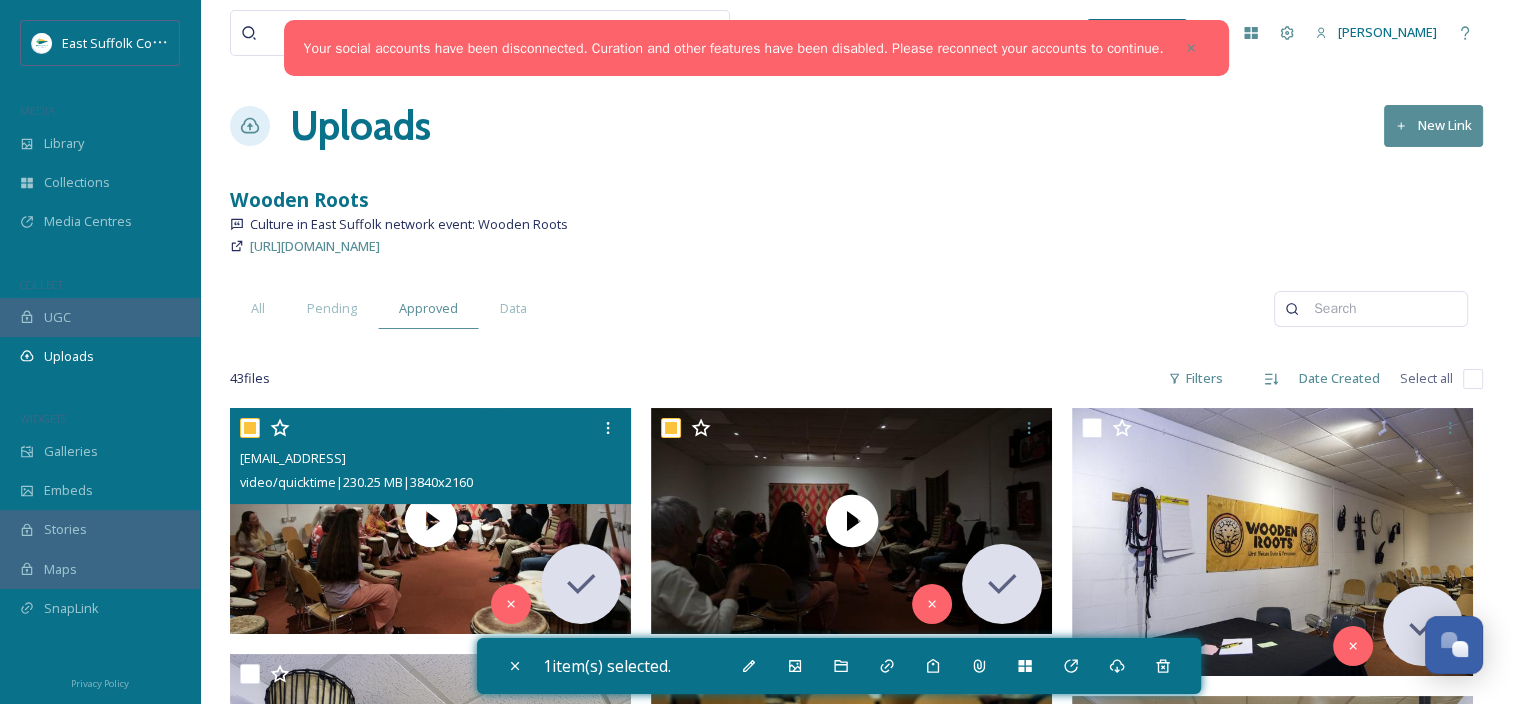 checkbox on "true" 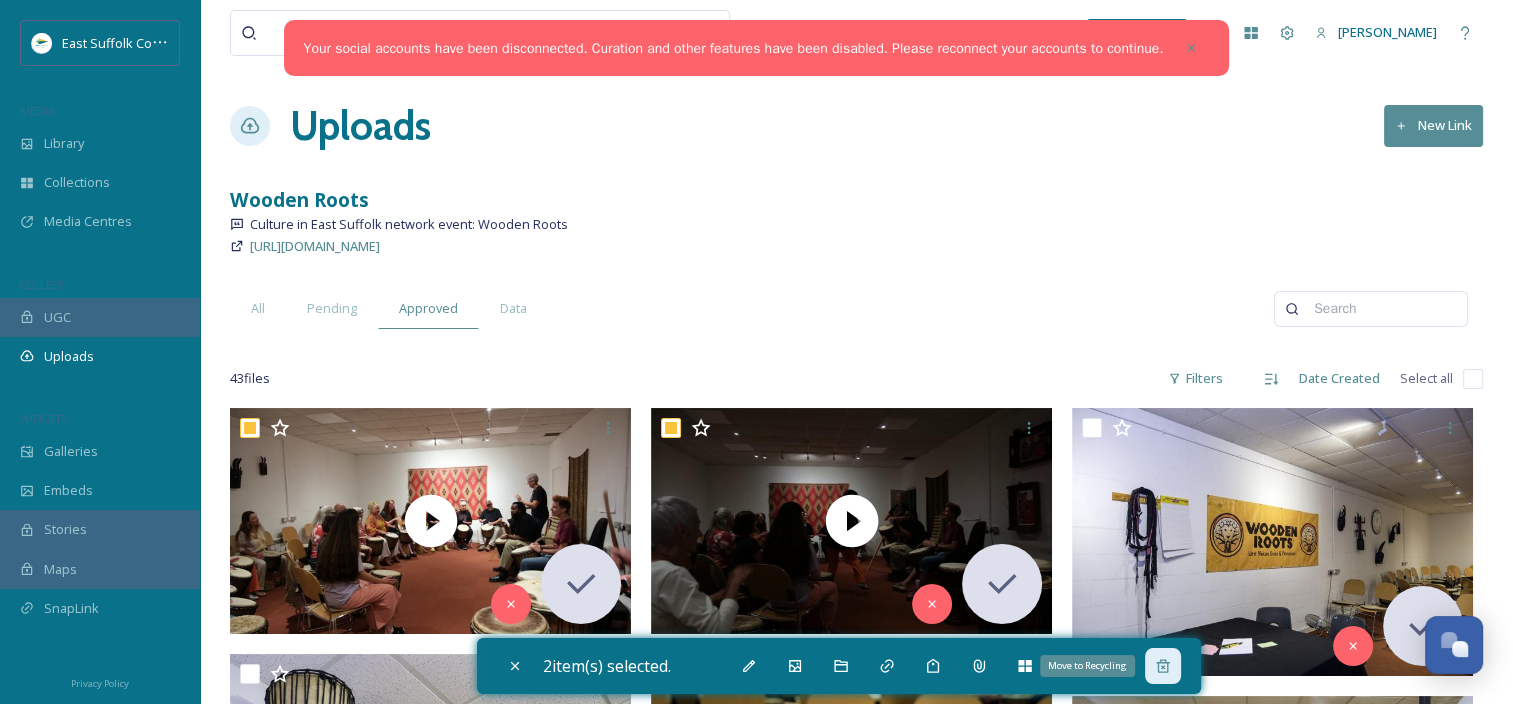 click 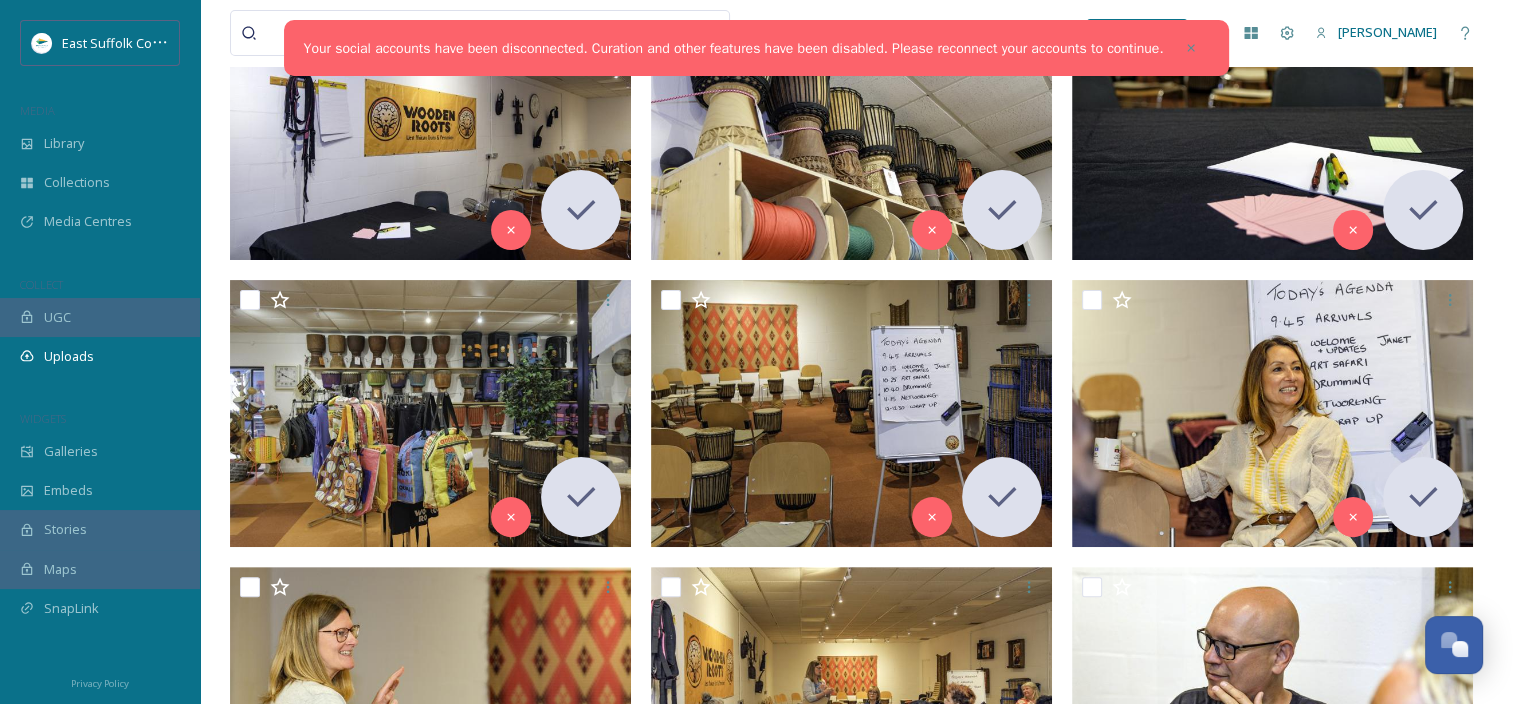 scroll, scrollTop: 0, scrollLeft: 0, axis: both 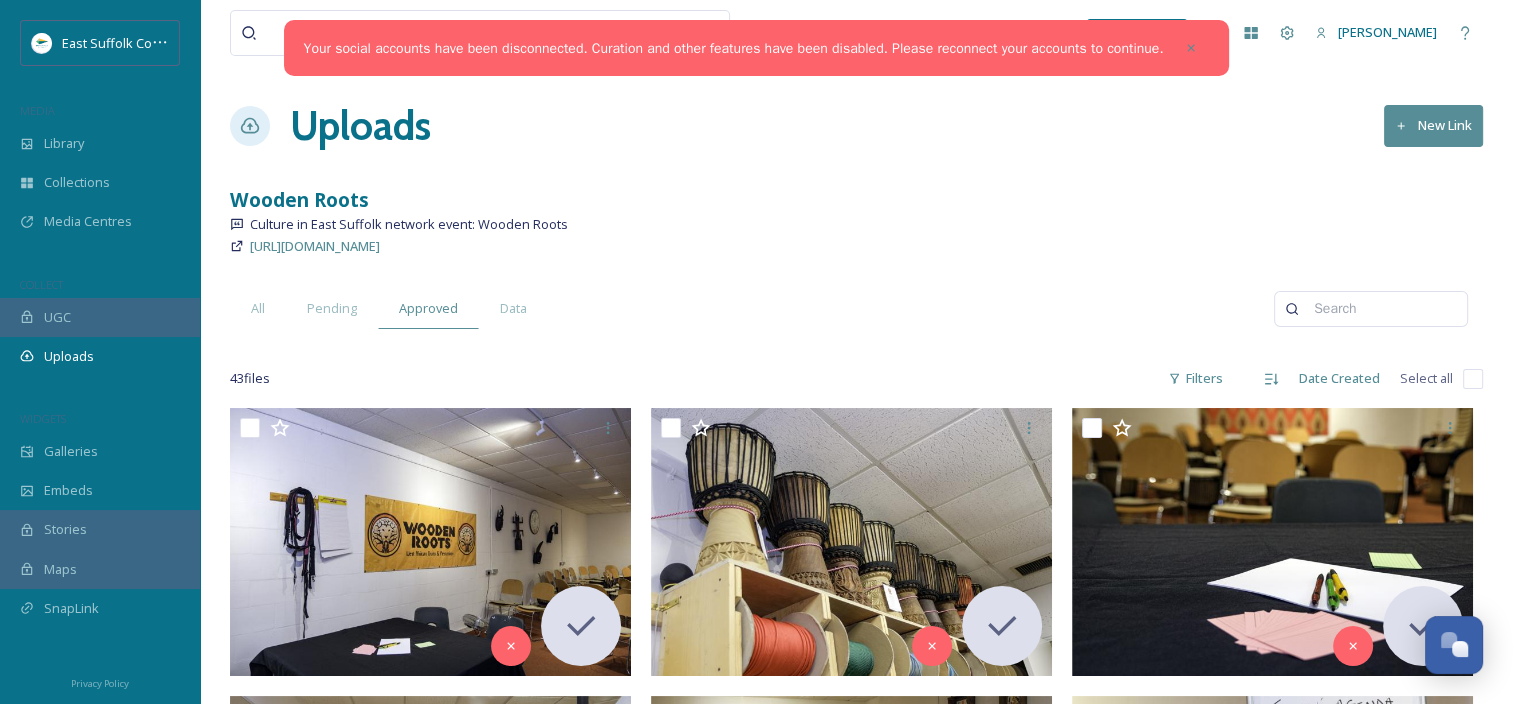 drag, startPoint x: 552, startPoint y: 255, endPoint x: 244, endPoint y: 261, distance: 308.05844 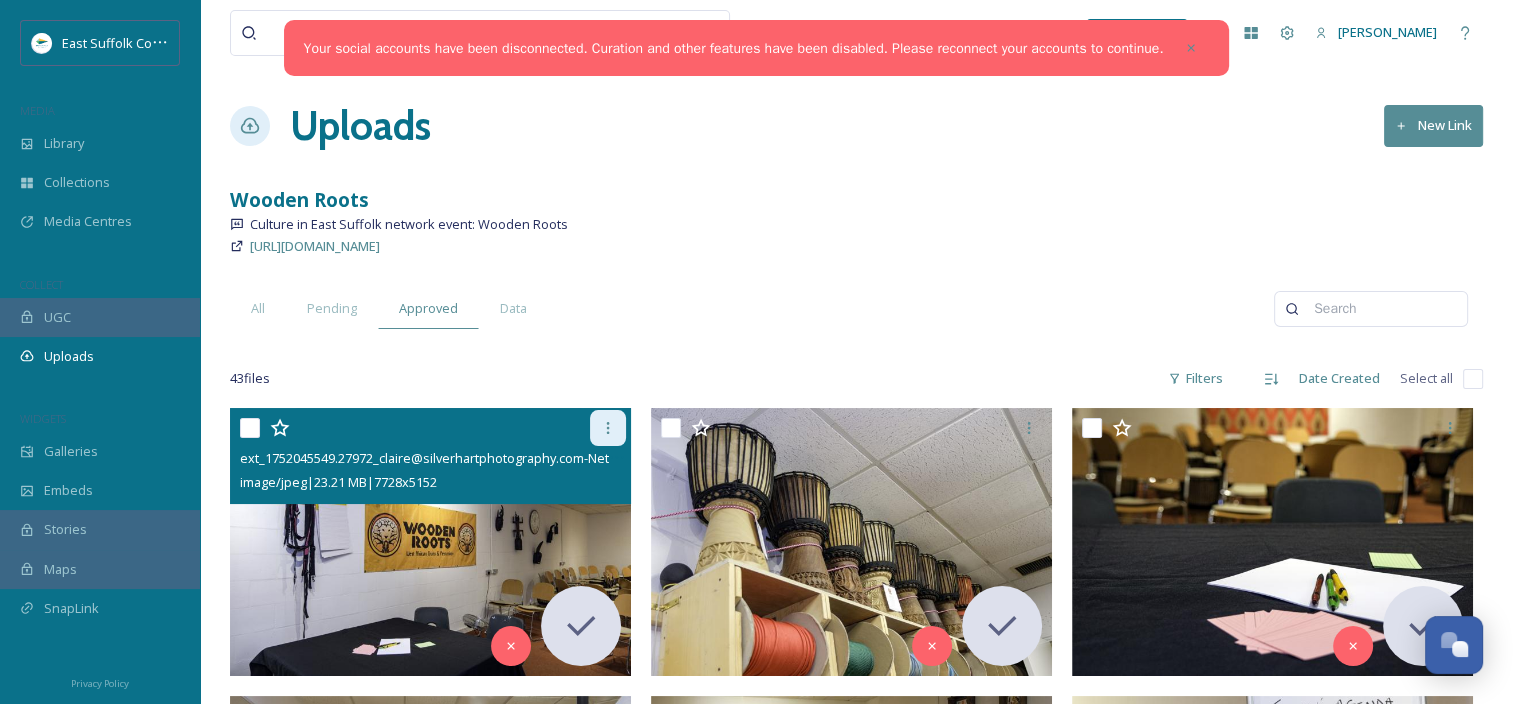 click at bounding box center [608, 428] 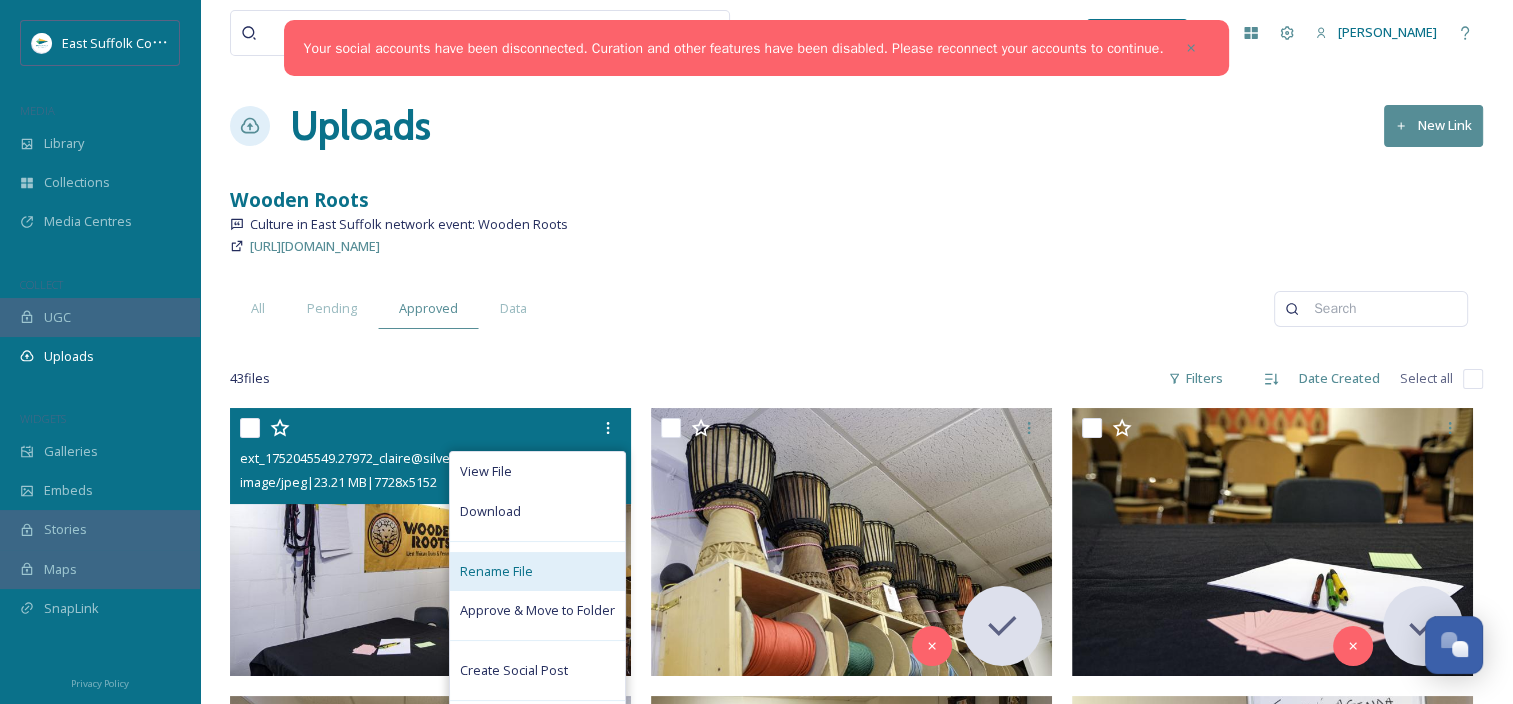 click on "Rename File" at bounding box center (537, 571) 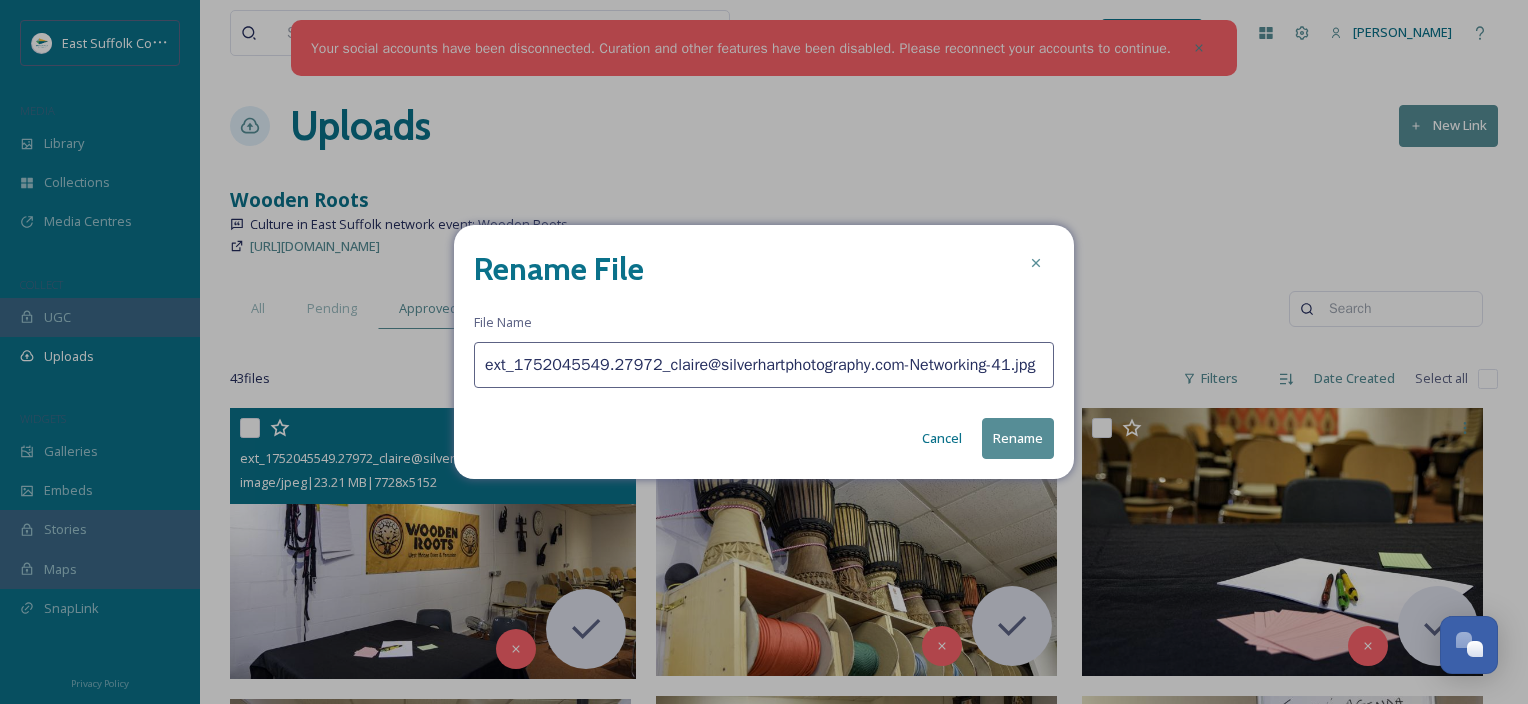 drag, startPoint x: 488, startPoint y: 365, endPoint x: 646, endPoint y: 363, distance: 158.01266 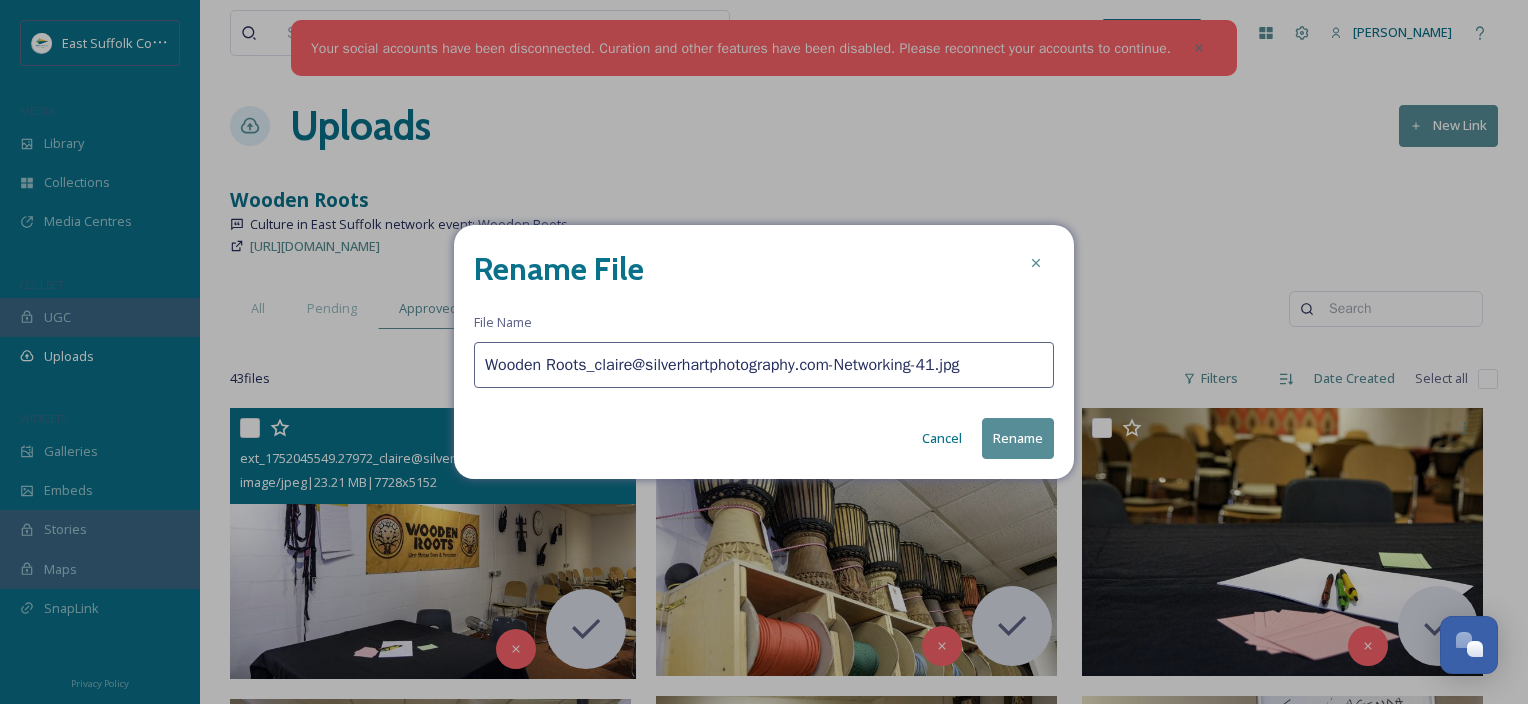 type on "Wooden Roots_claire@silverhartphotography.com-Networking-41.jpg" 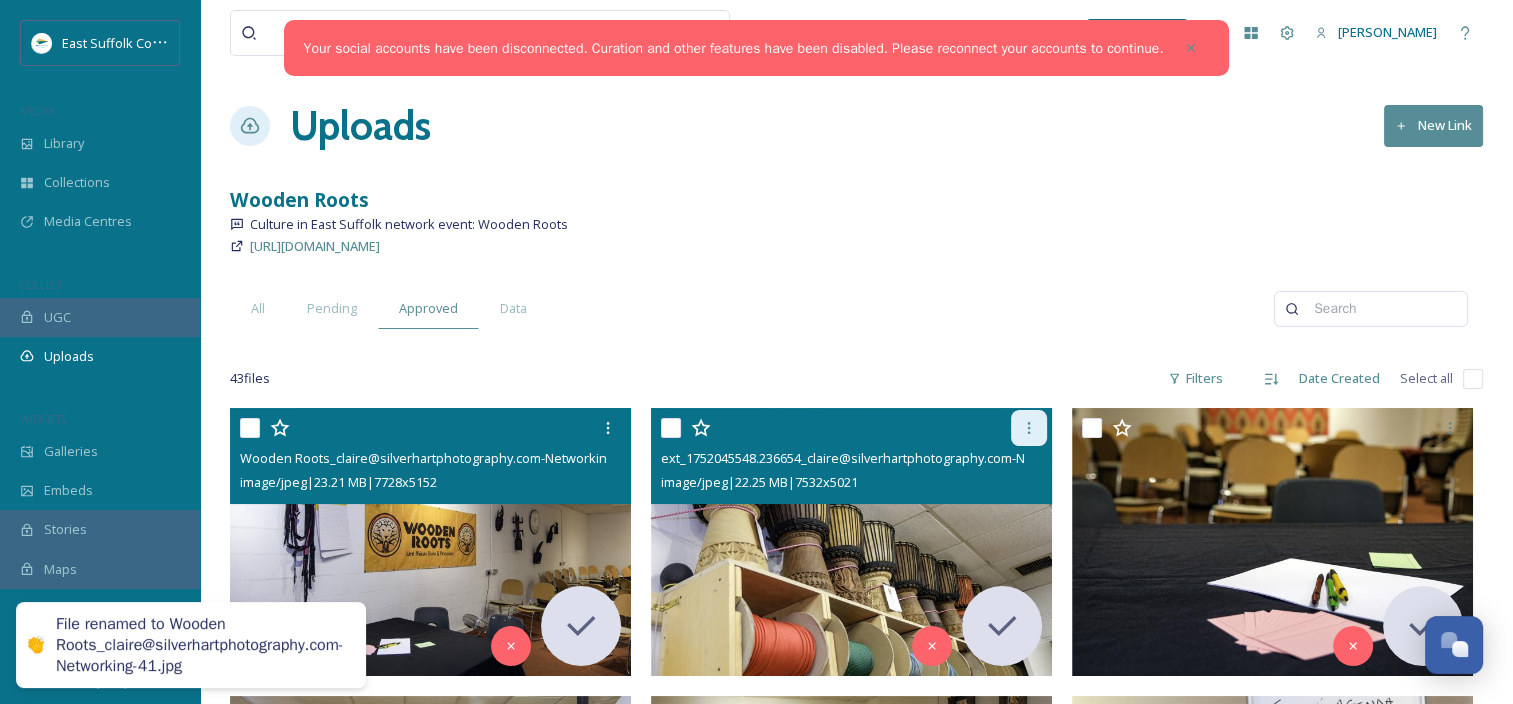 click 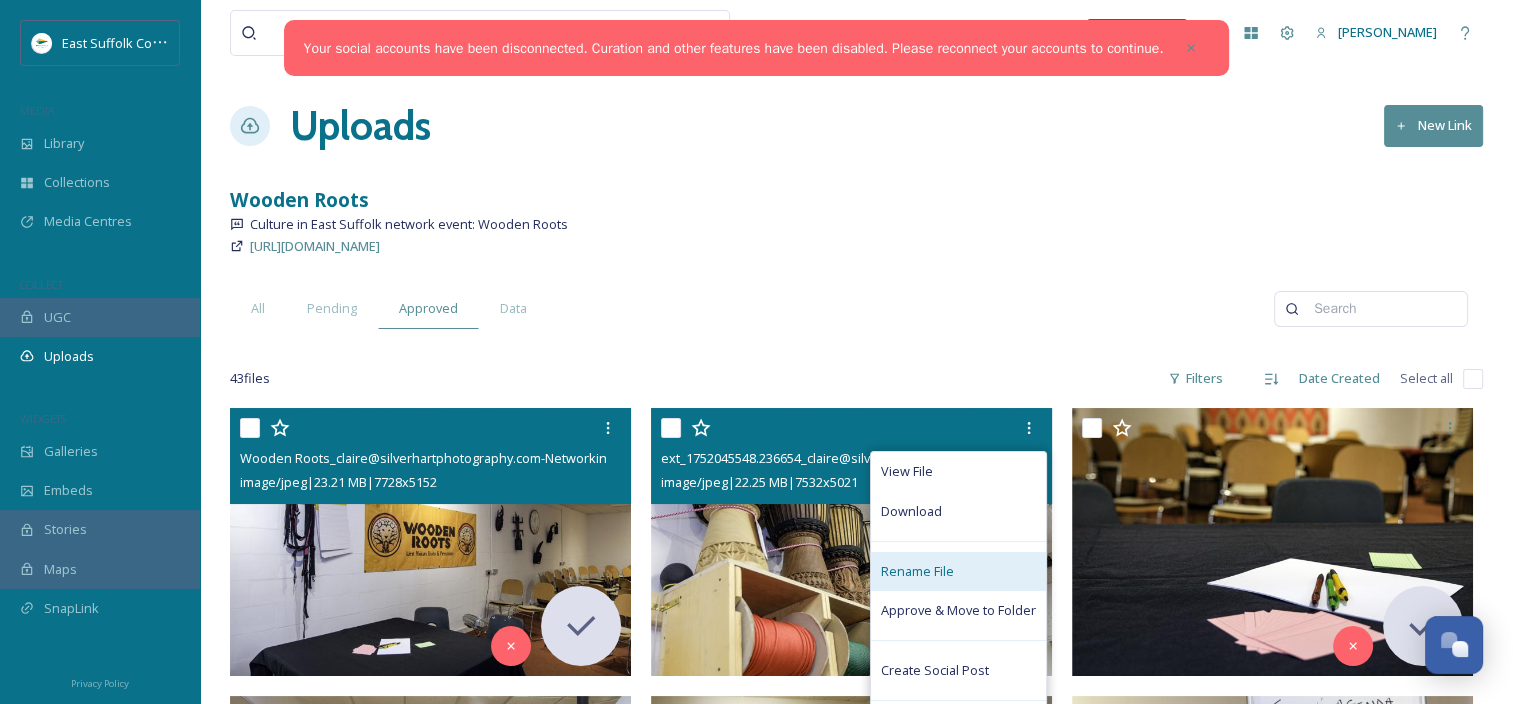 click on "Rename File" at bounding box center (958, 571) 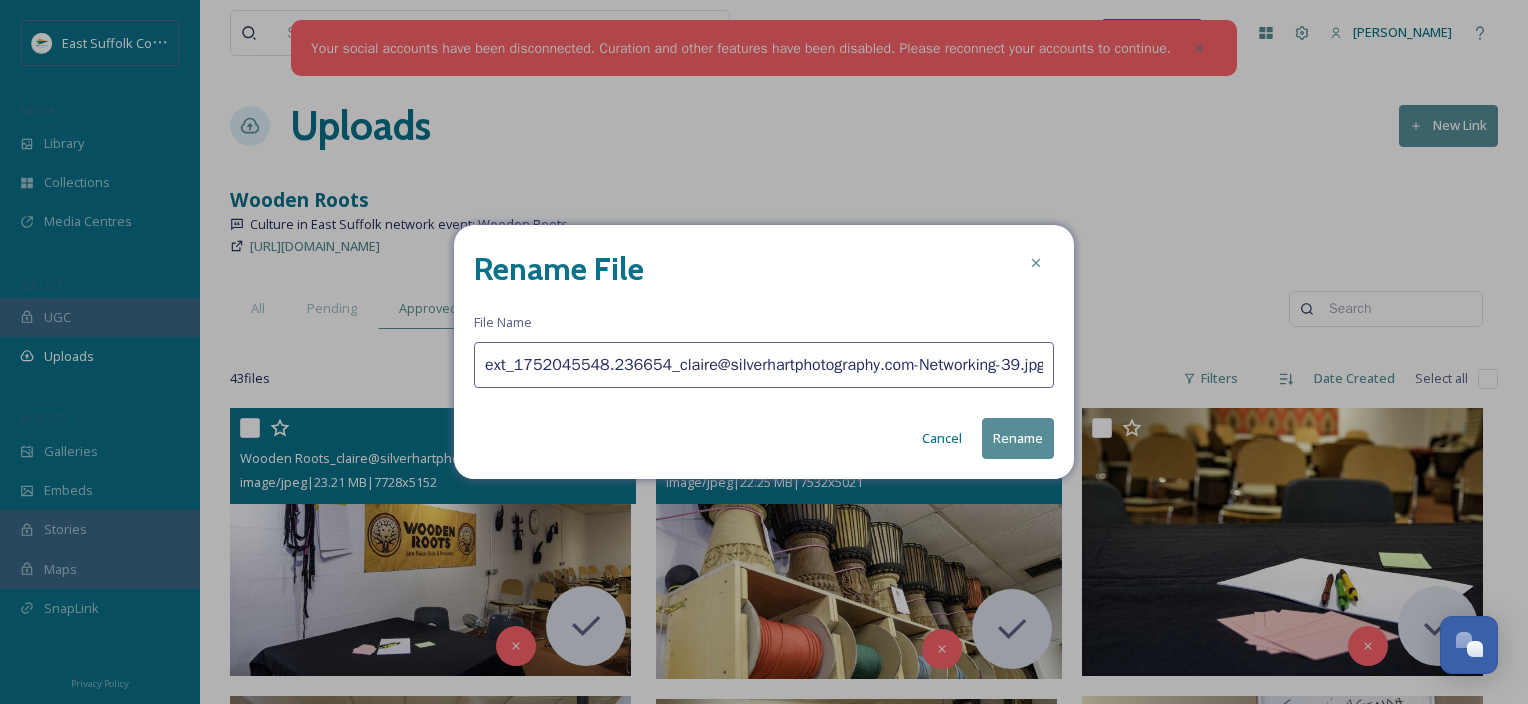 drag, startPoint x: 652, startPoint y: 374, endPoint x: 418, endPoint y: 355, distance: 234.7701 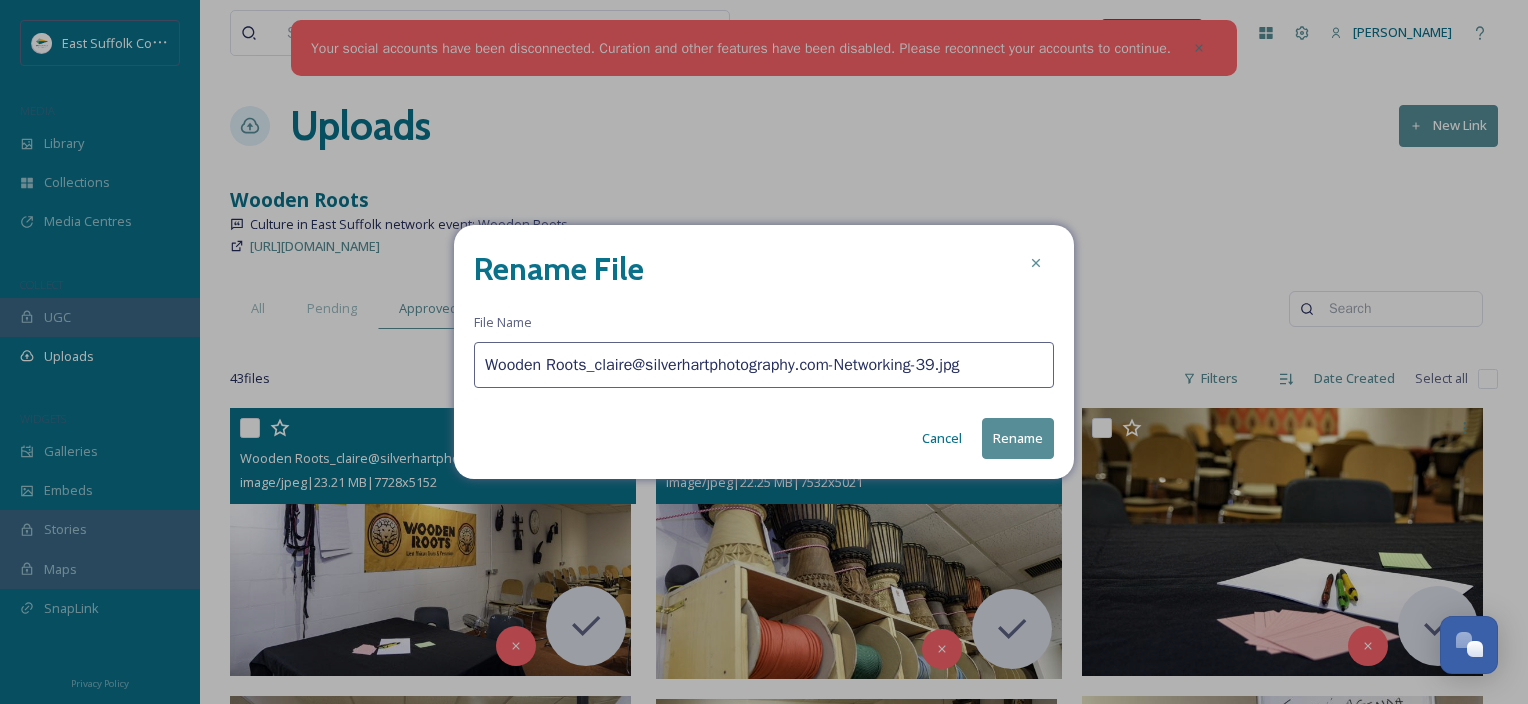 type on "Wooden Roots_claire@silverhartphotography.com-Networking-39.jpg" 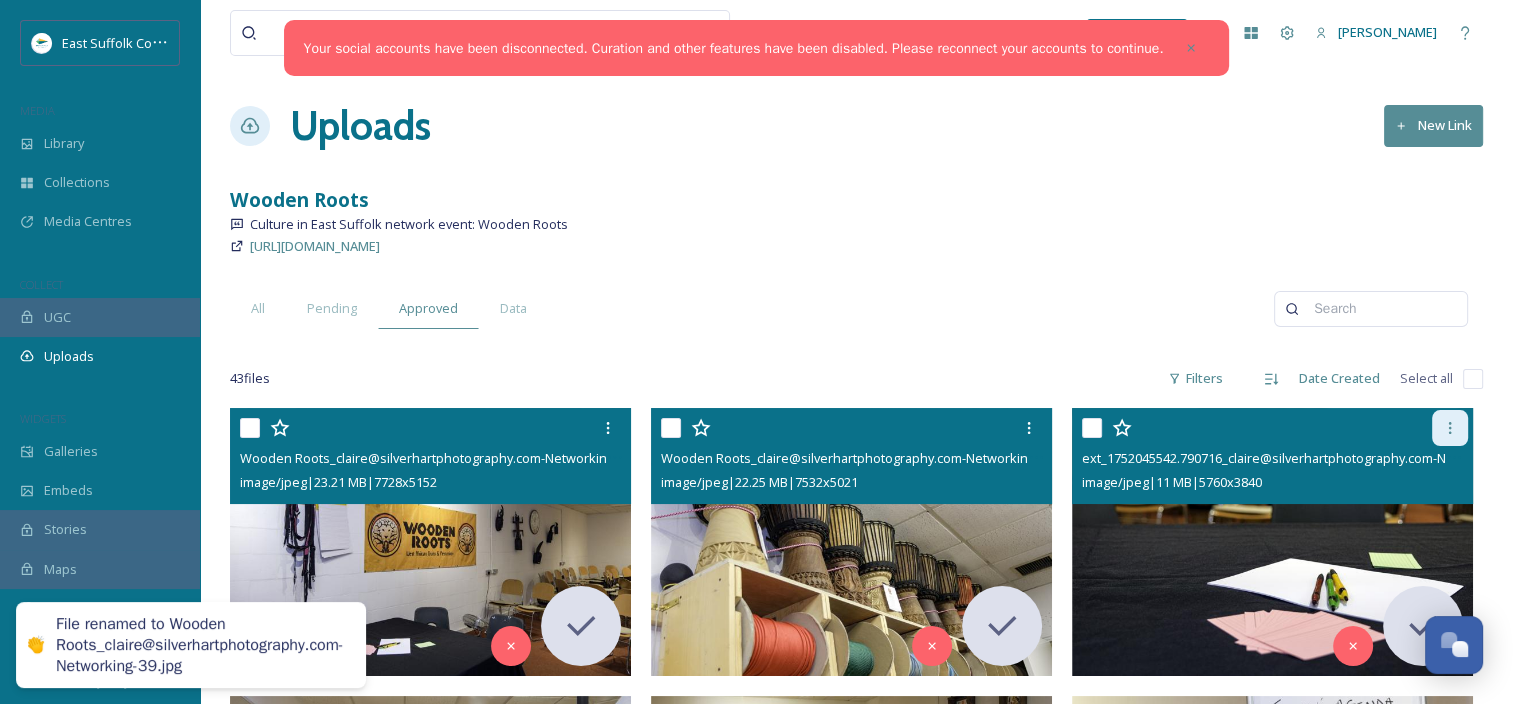 click 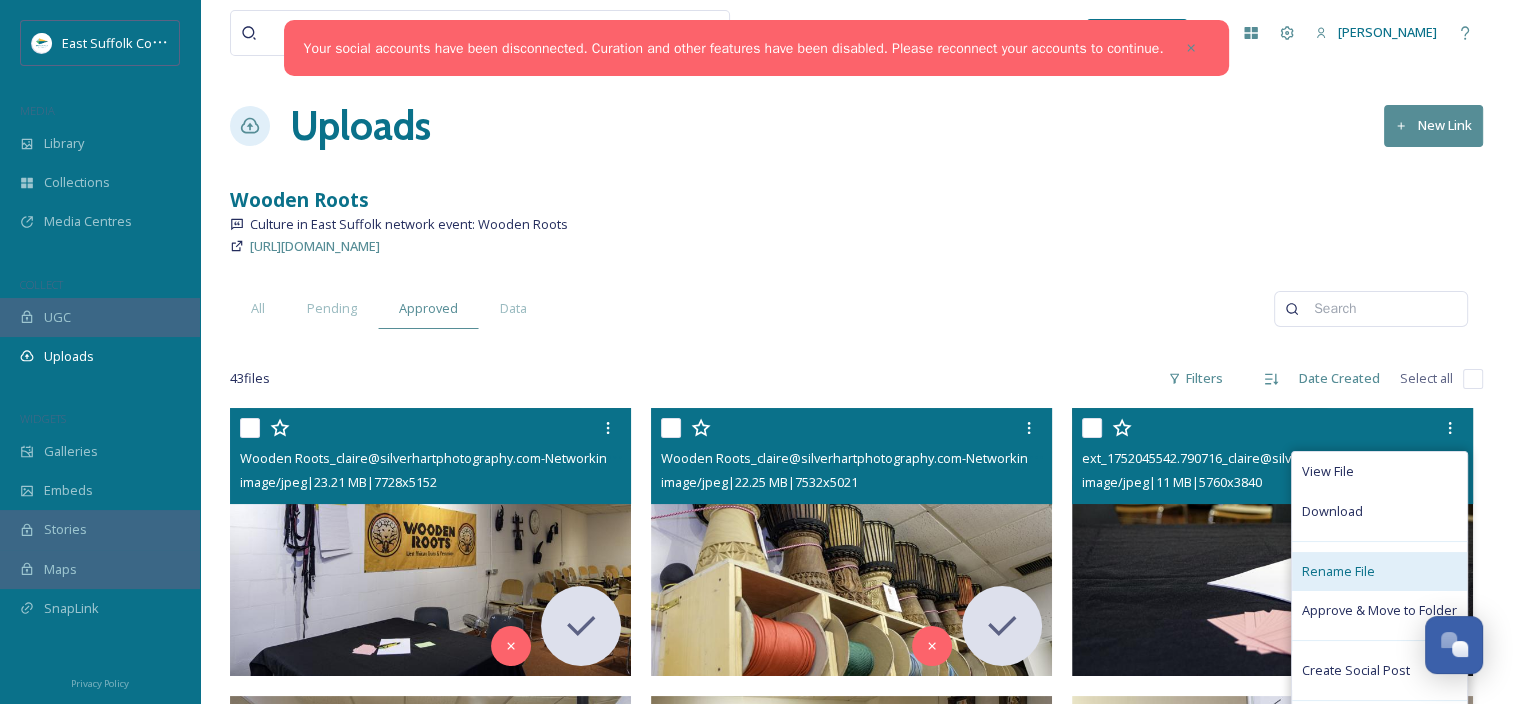 click on "Rename File" at bounding box center [1338, 571] 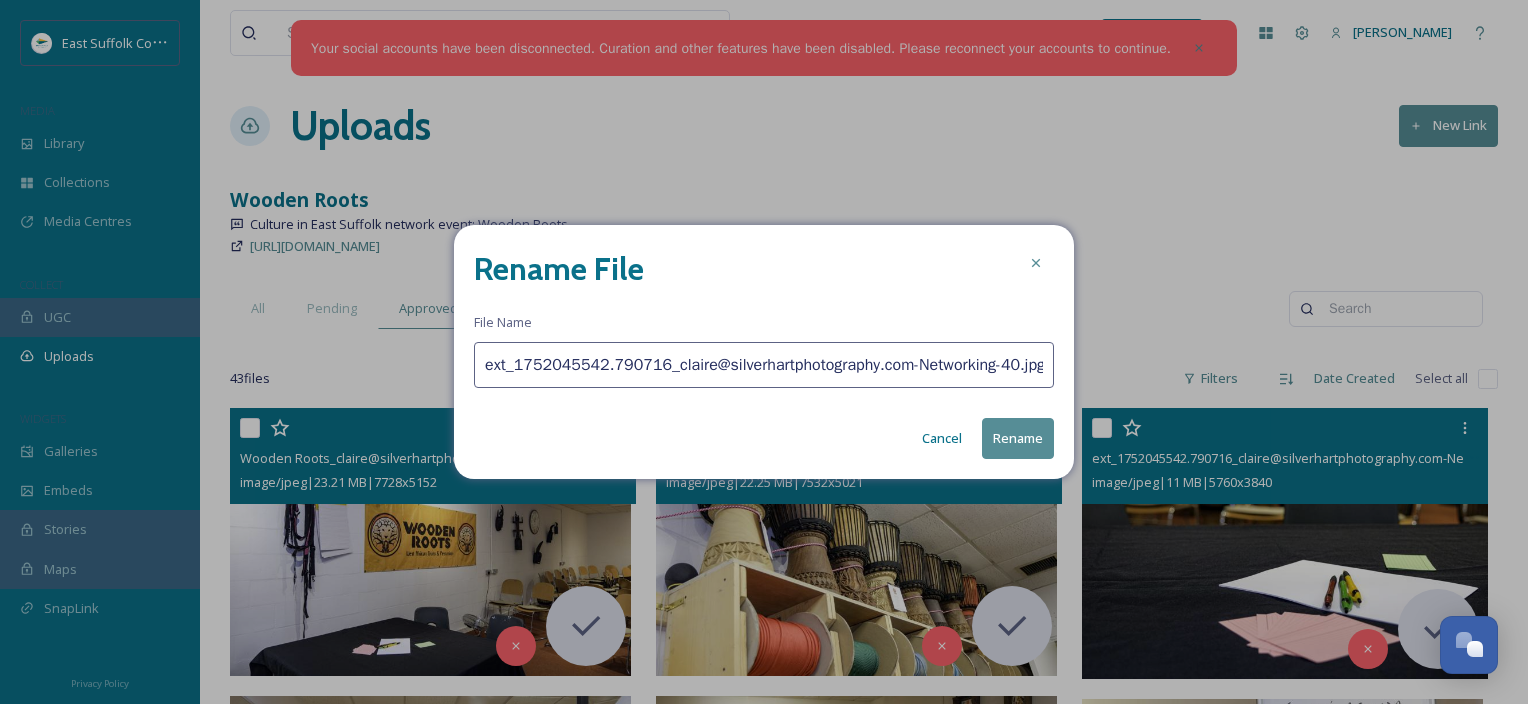 drag, startPoint x: 657, startPoint y: 368, endPoint x: 394, endPoint y: 352, distance: 263.48624 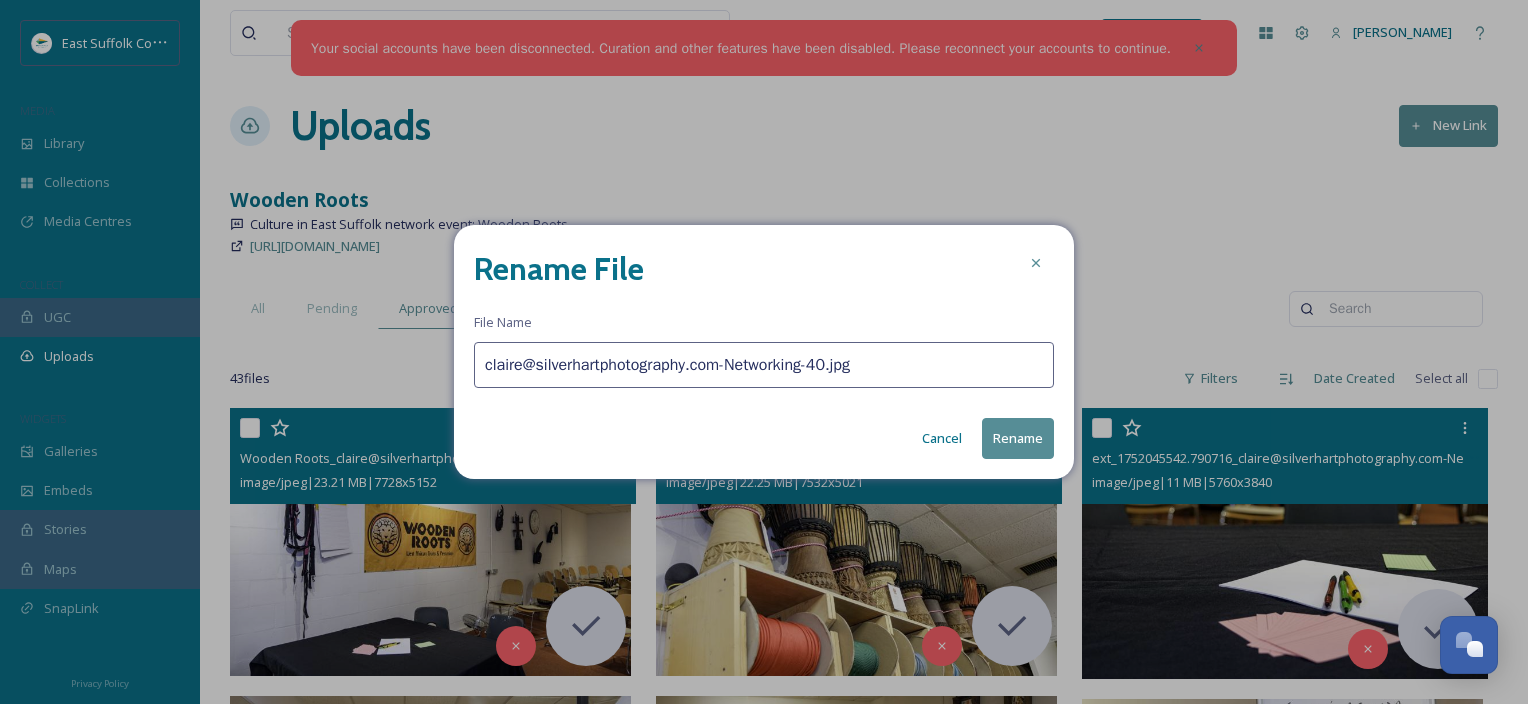 type on "claire@silverhartphotography.com-Networking-40.jpg" 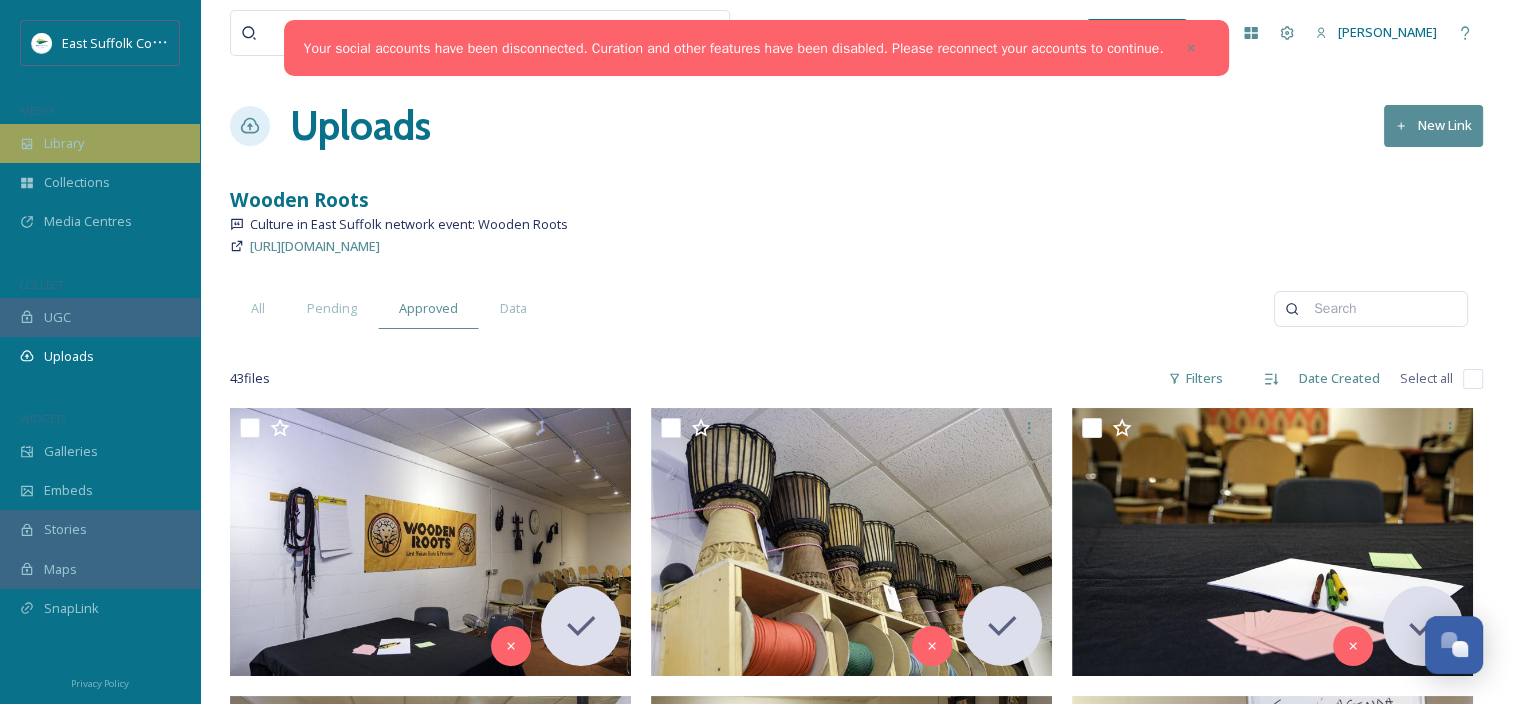 click on "Library" at bounding box center (100, 143) 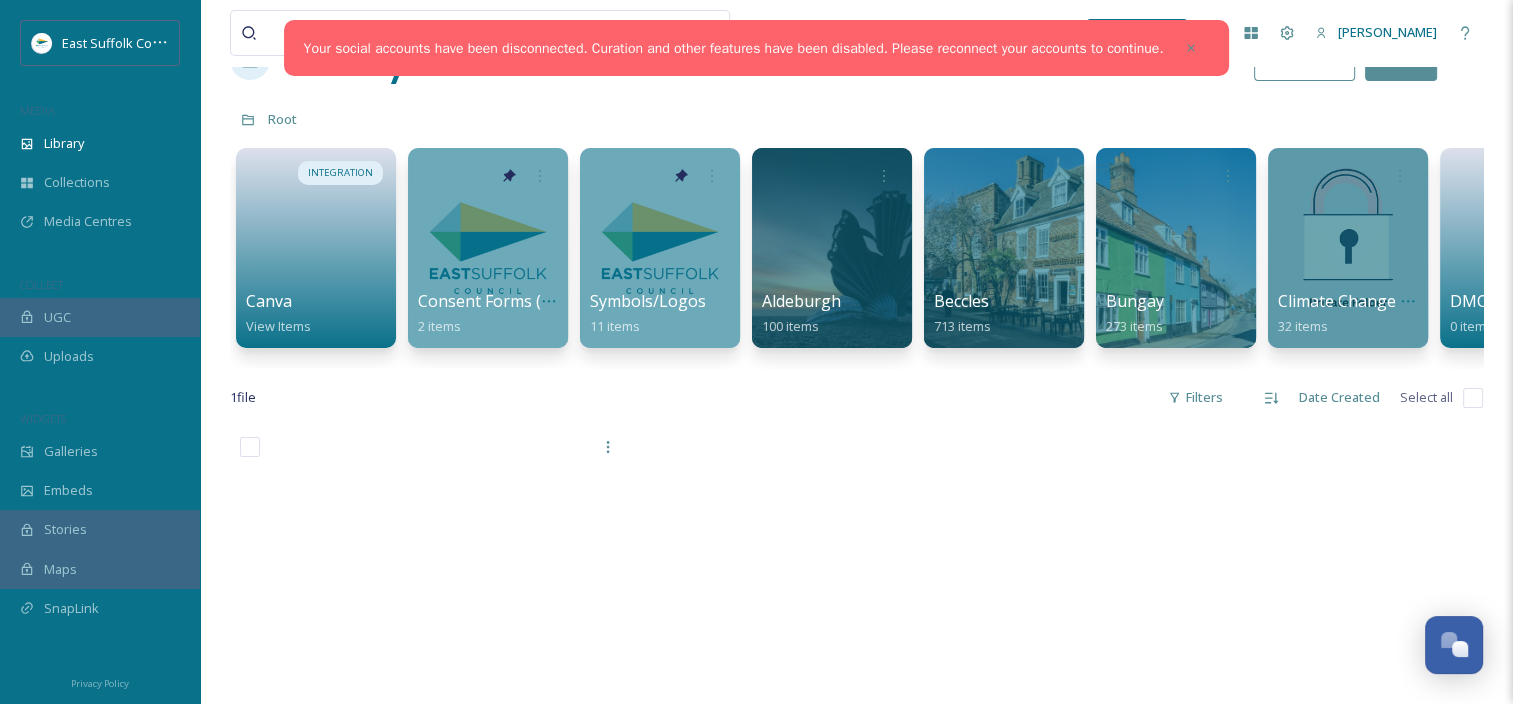scroll, scrollTop: 68, scrollLeft: 0, axis: vertical 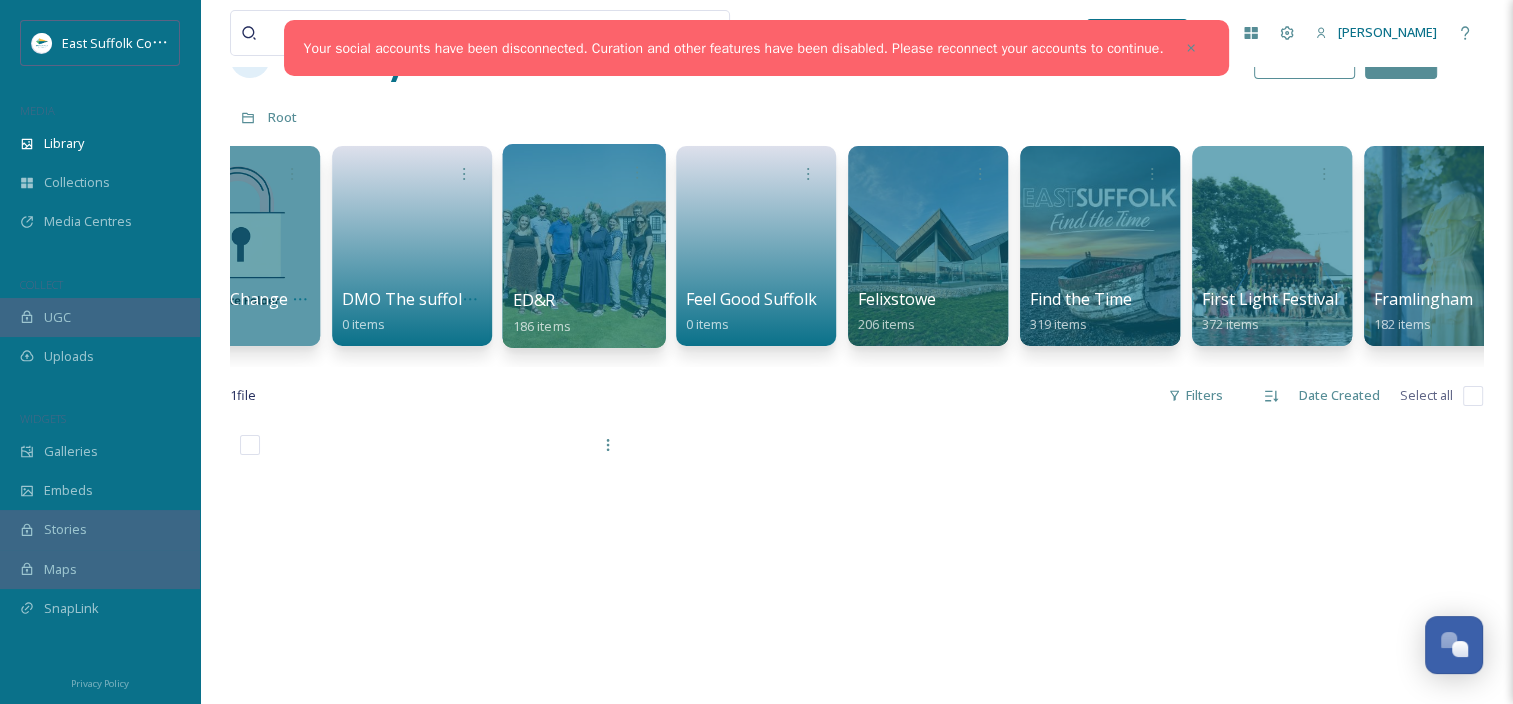click at bounding box center [583, 246] 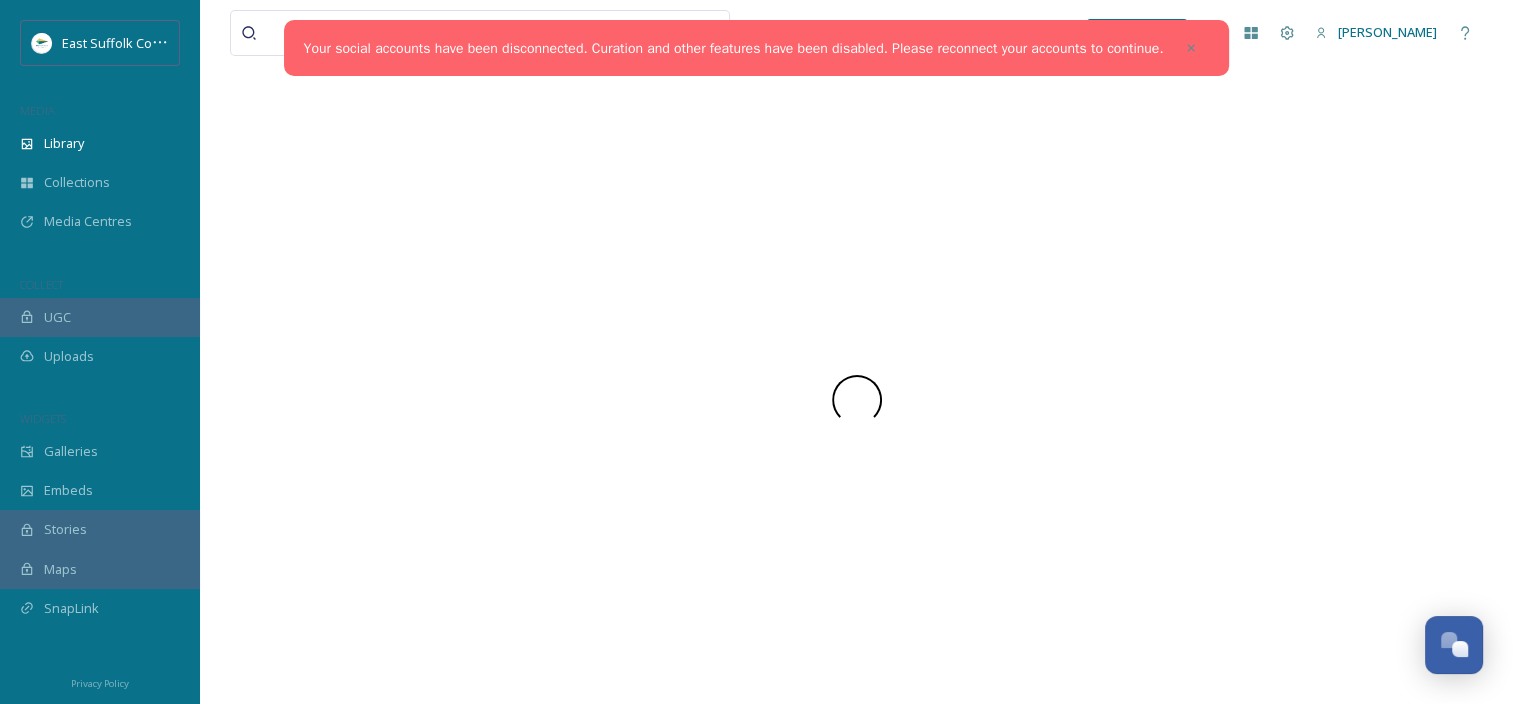 scroll, scrollTop: 0, scrollLeft: 0, axis: both 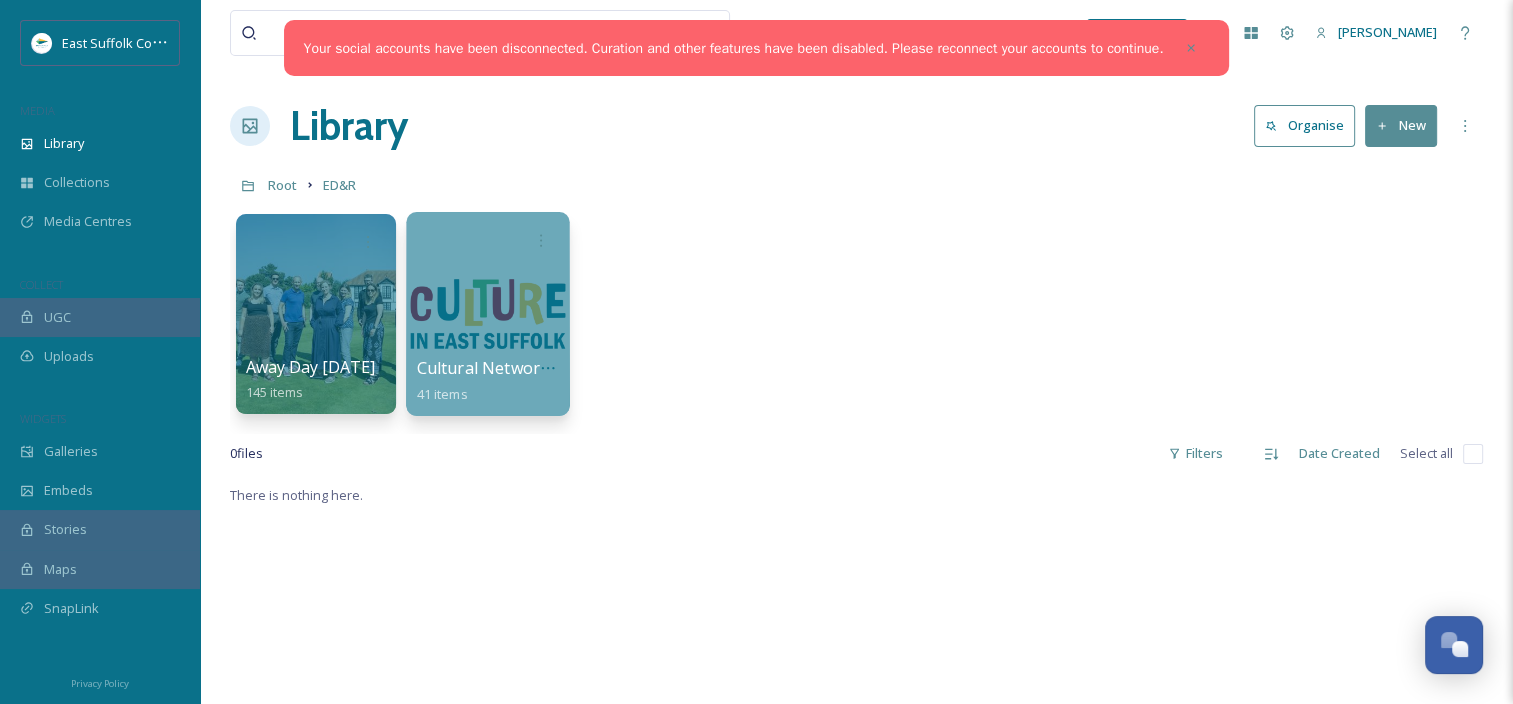 click at bounding box center [487, 314] 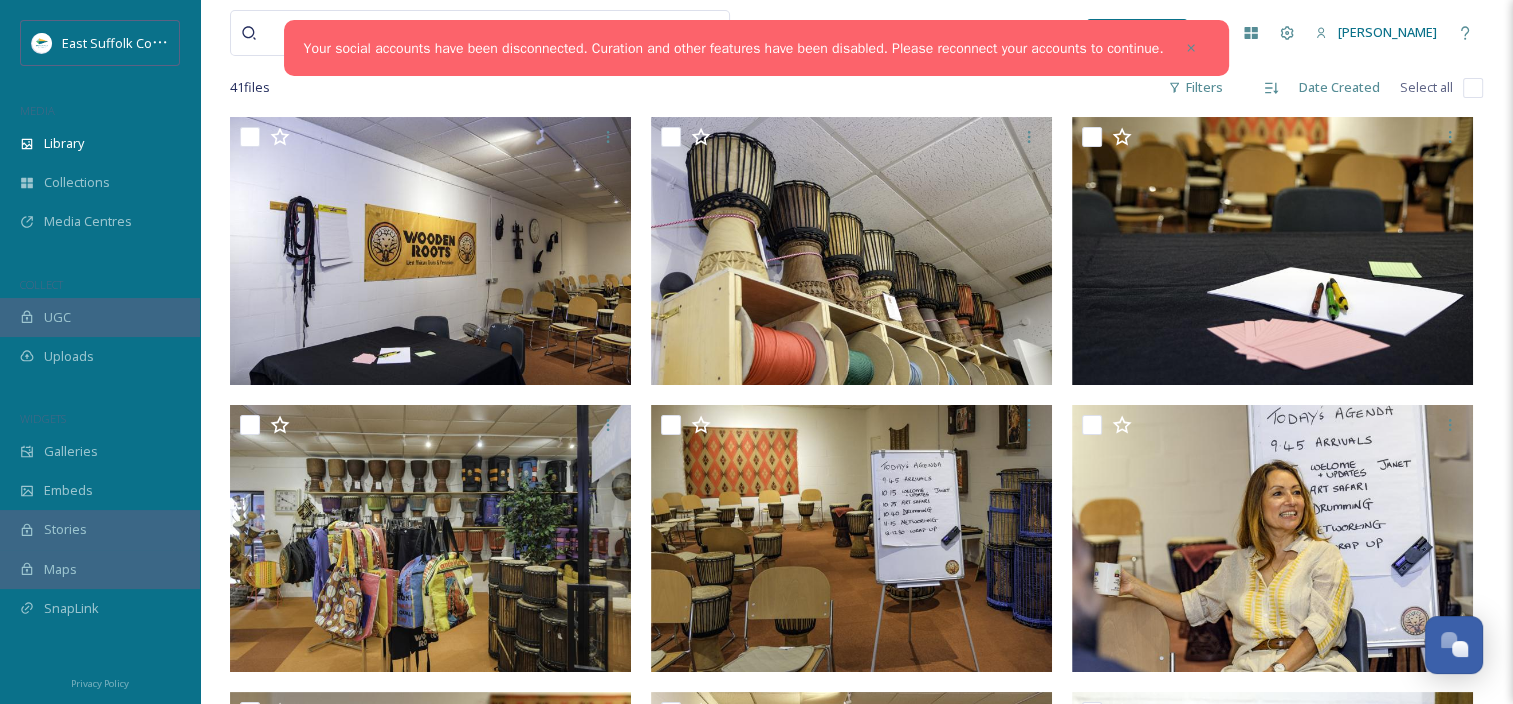 scroll, scrollTop: 347, scrollLeft: 0, axis: vertical 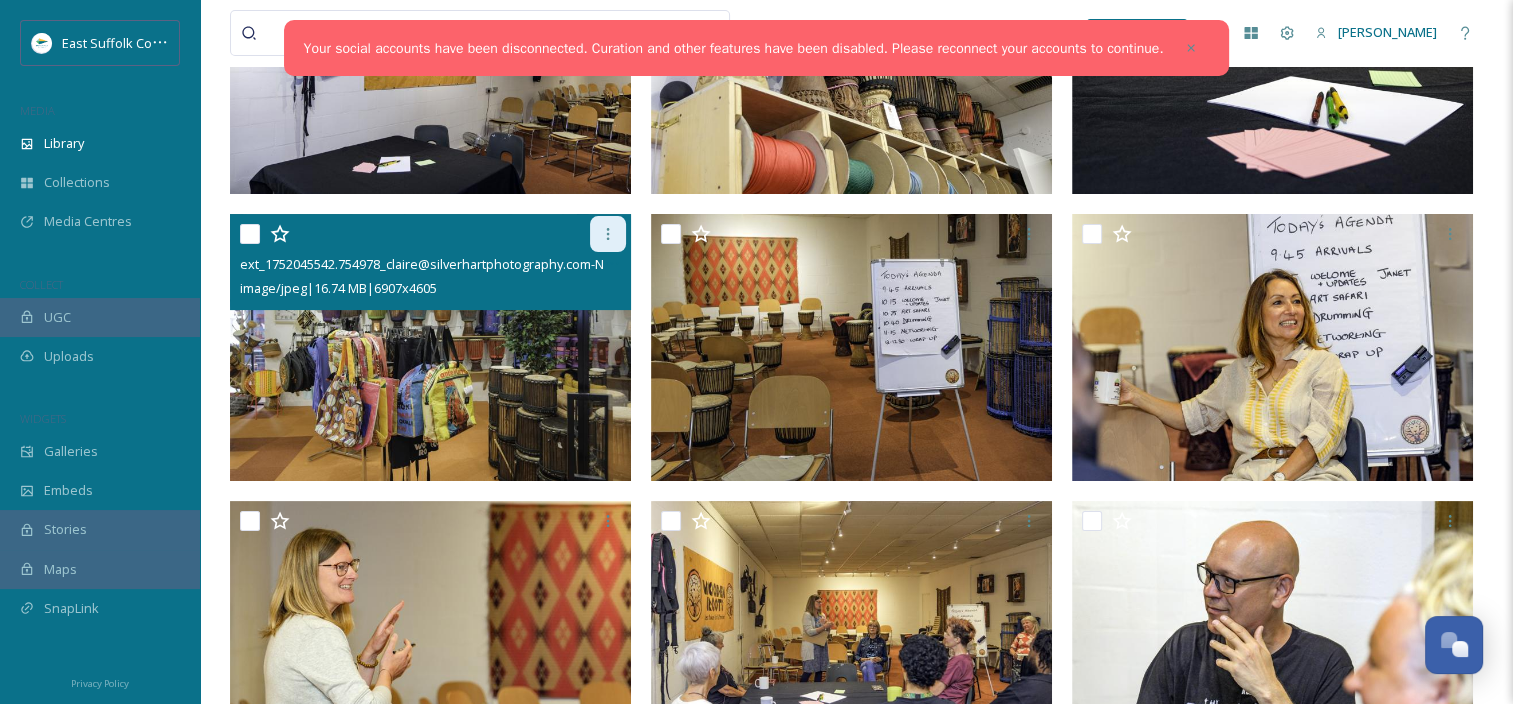 click 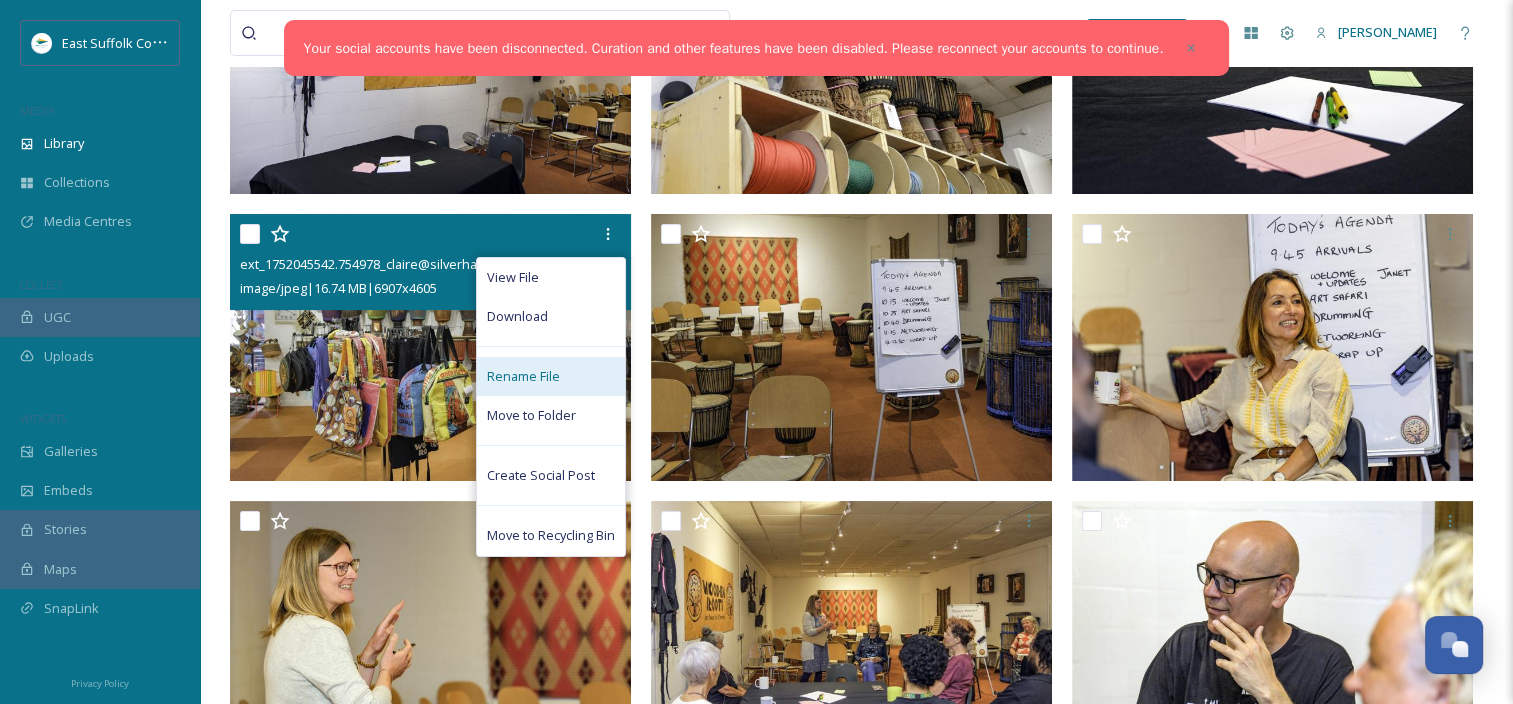 click on "Rename File" at bounding box center [551, 376] 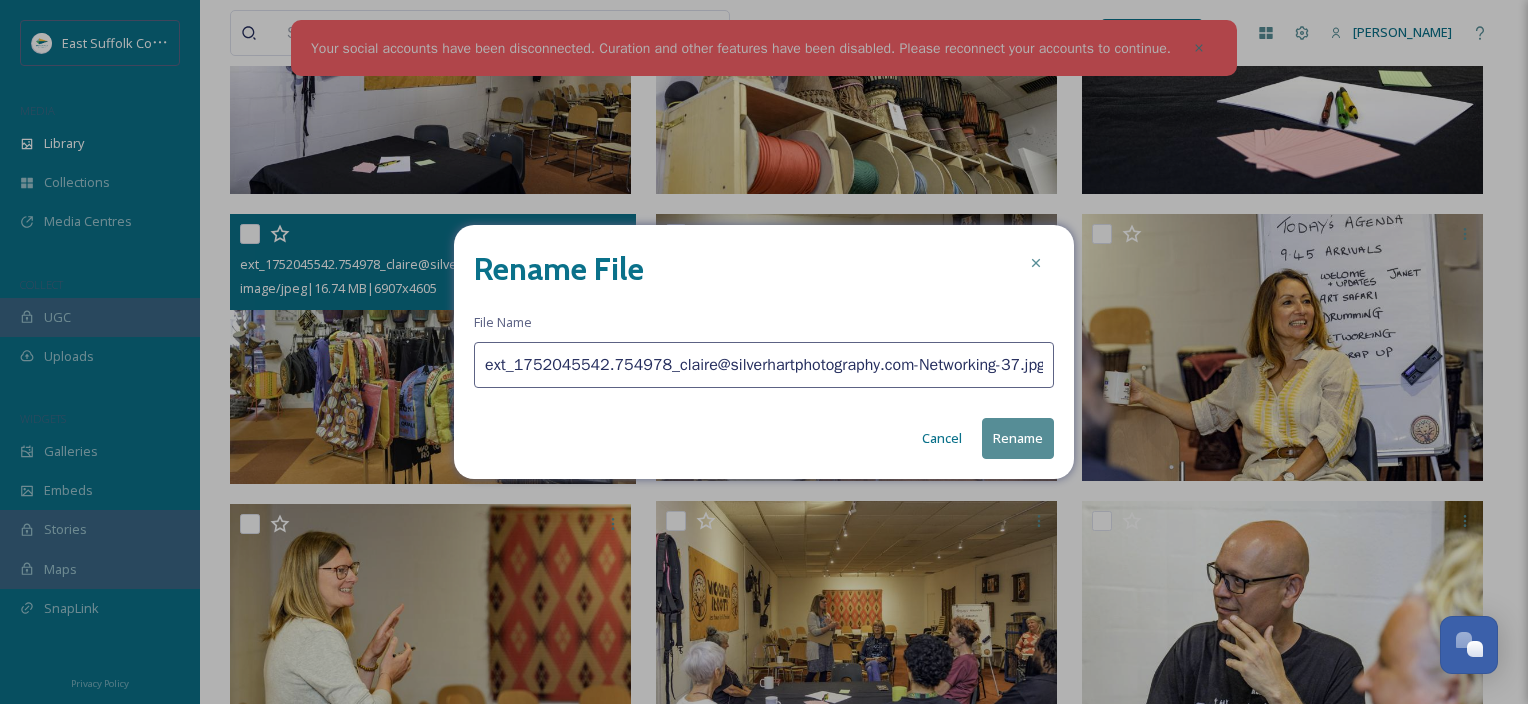 drag, startPoint x: 654, startPoint y: 366, endPoint x: 374, endPoint y: 362, distance: 280.02856 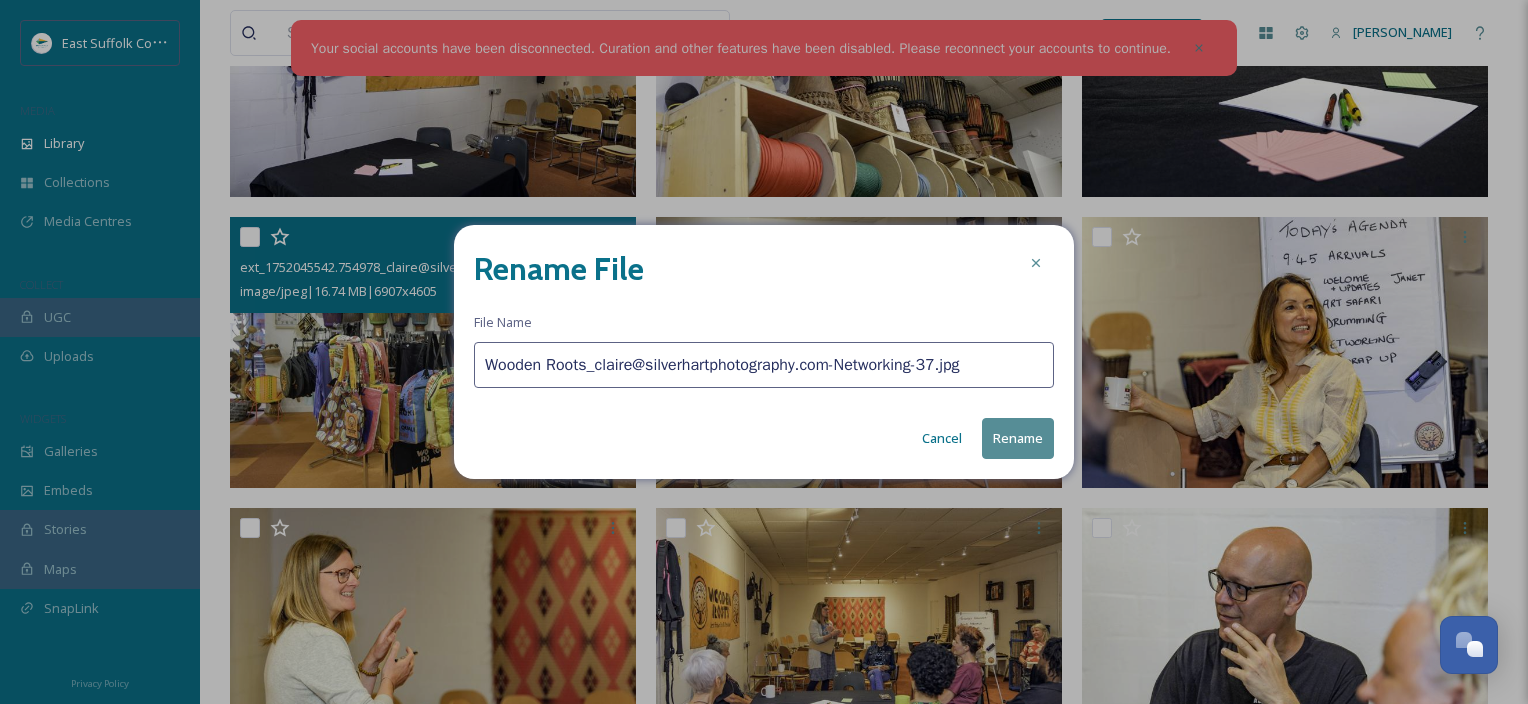 type on "Wooden Roots_claire@silverhartphotography.com-Networking-37.jpg" 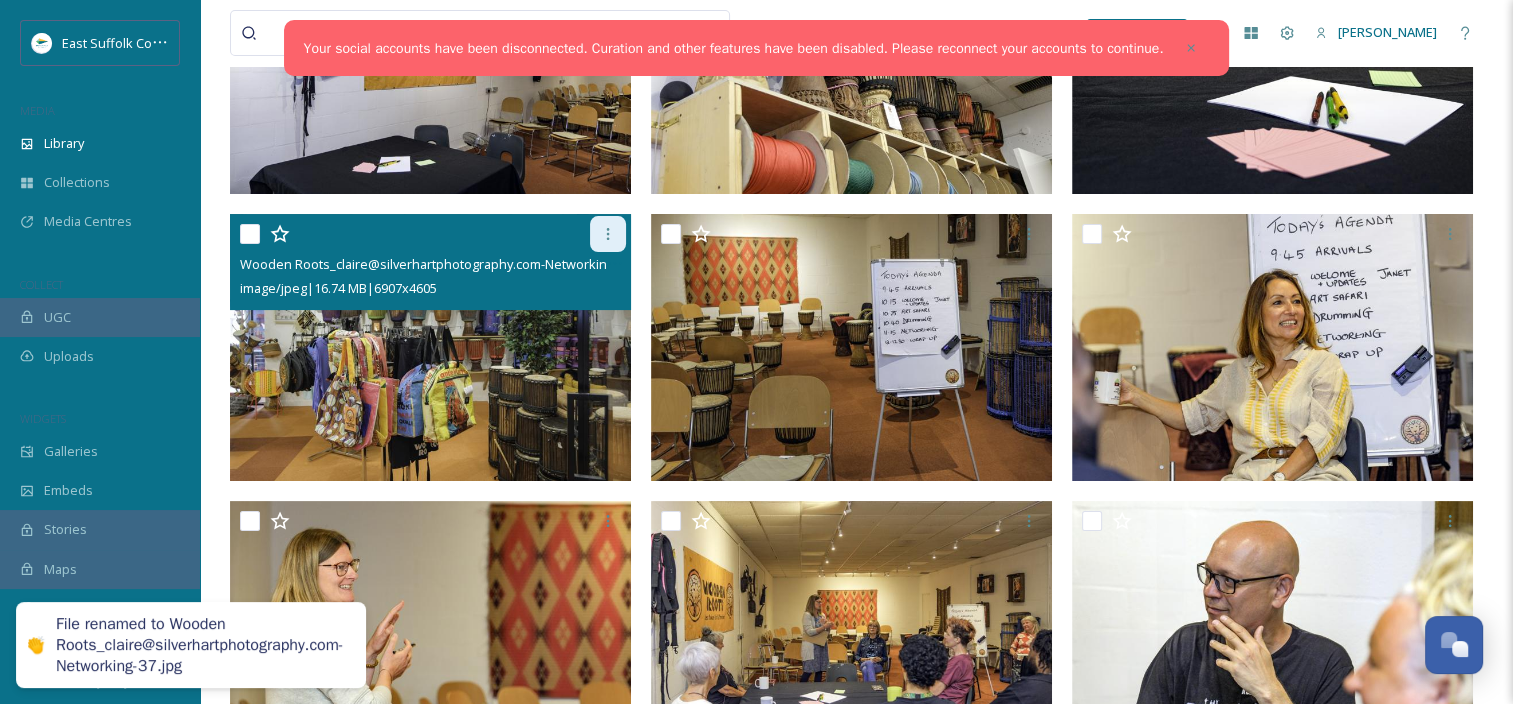 click at bounding box center [608, 234] 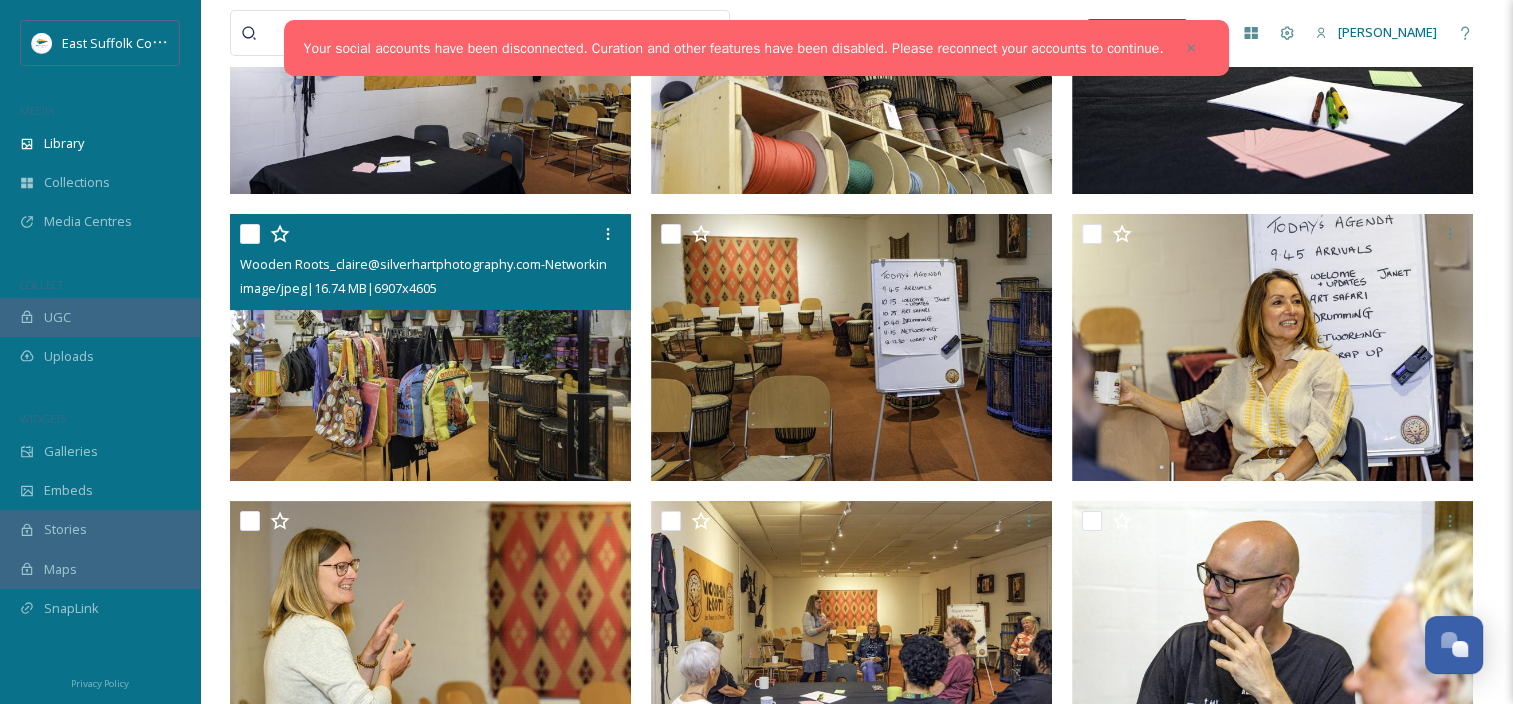 click at bounding box center (430, 347) 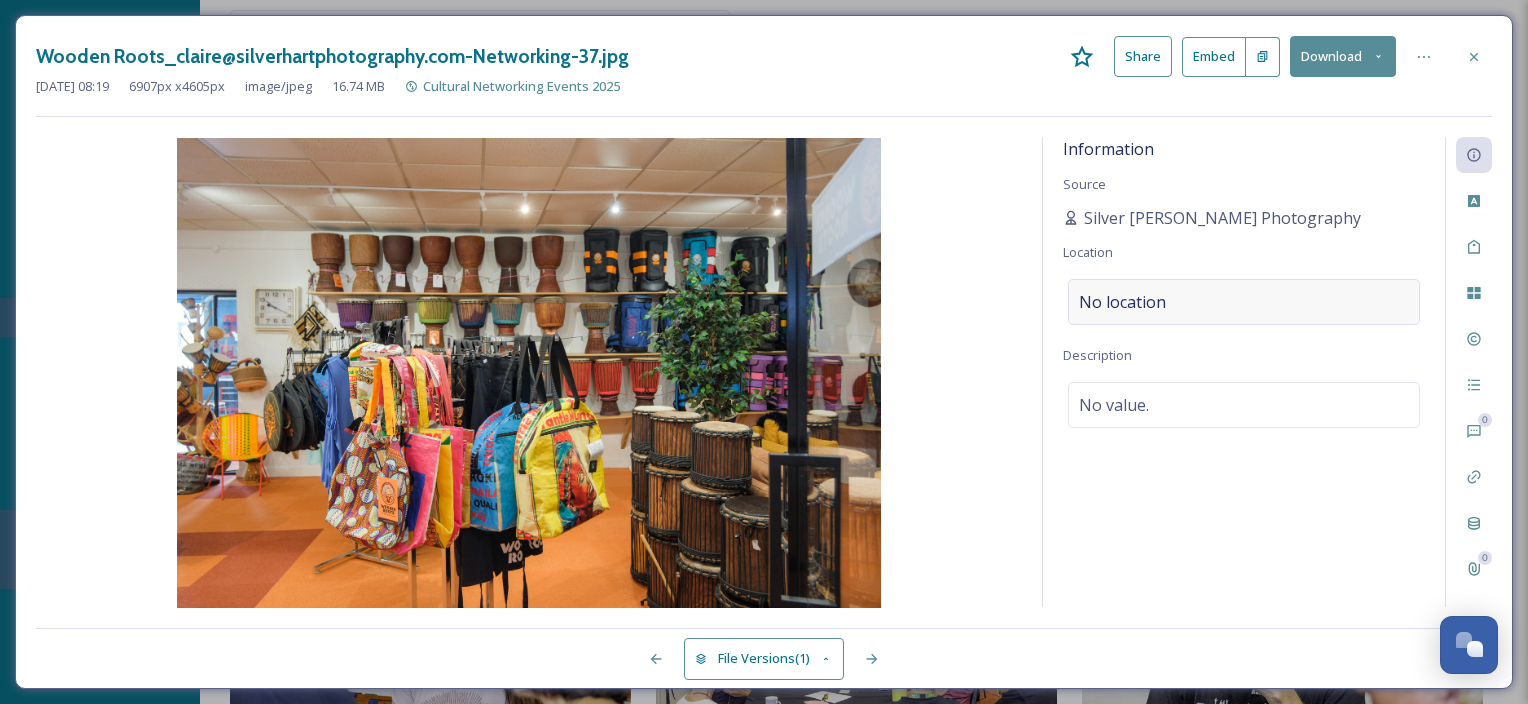 click on "No location" at bounding box center (1122, 302) 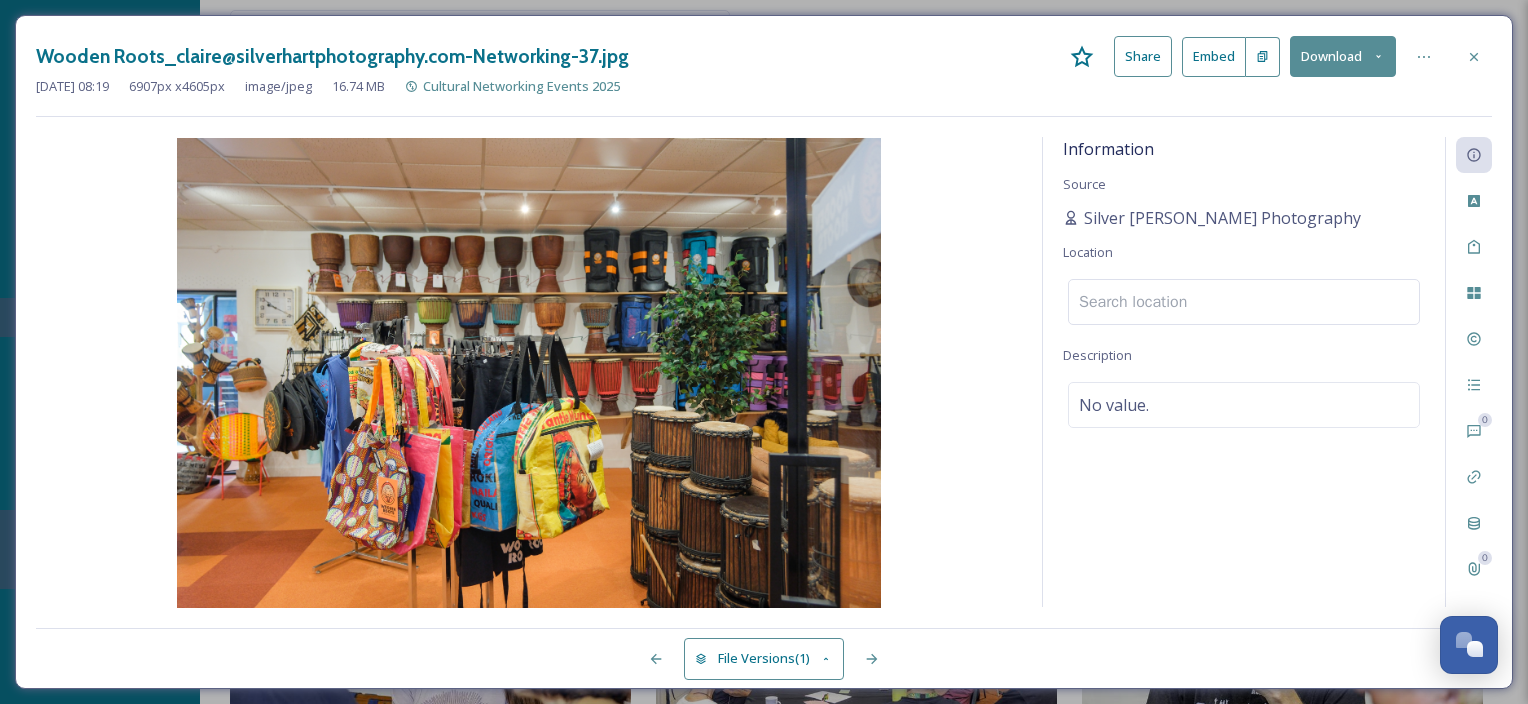click at bounding box center (1244, 302) 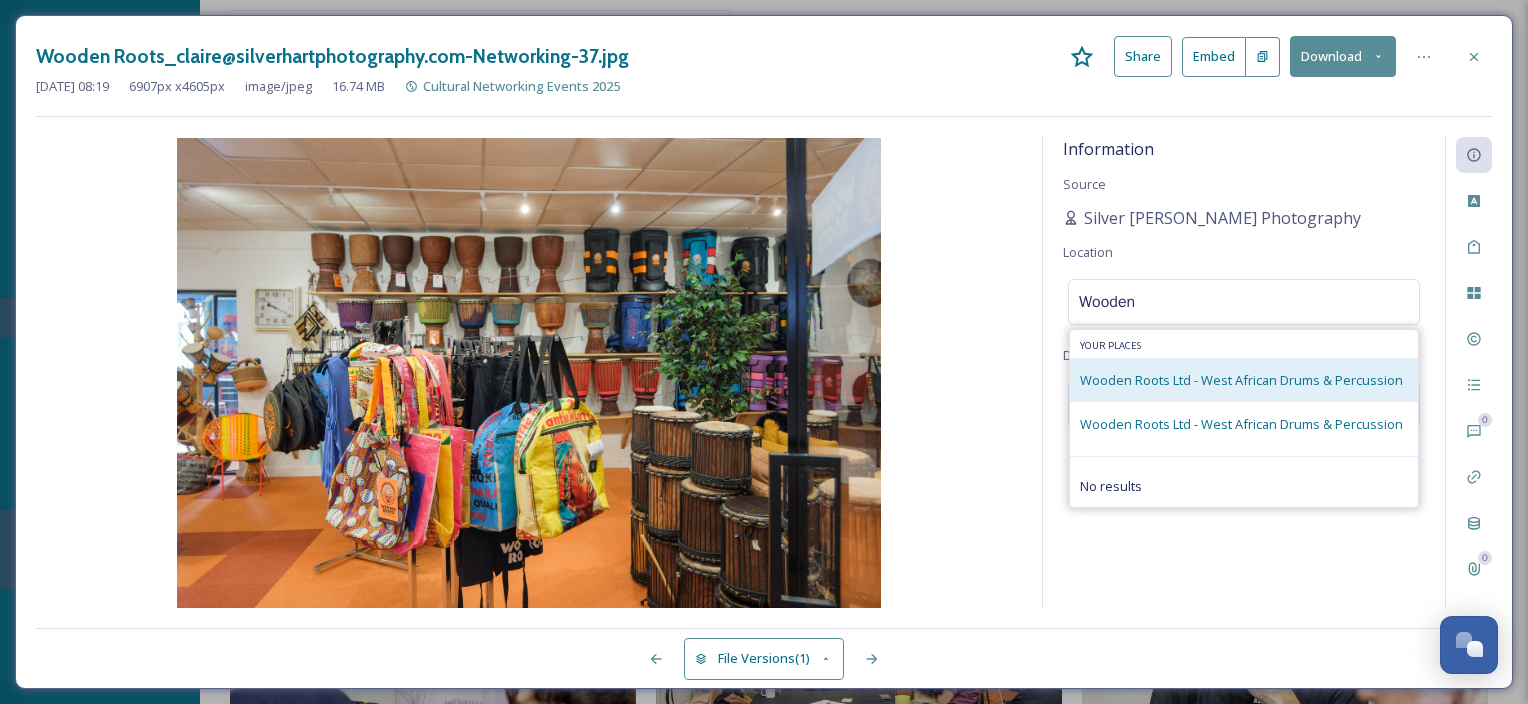 type on "Wooden" 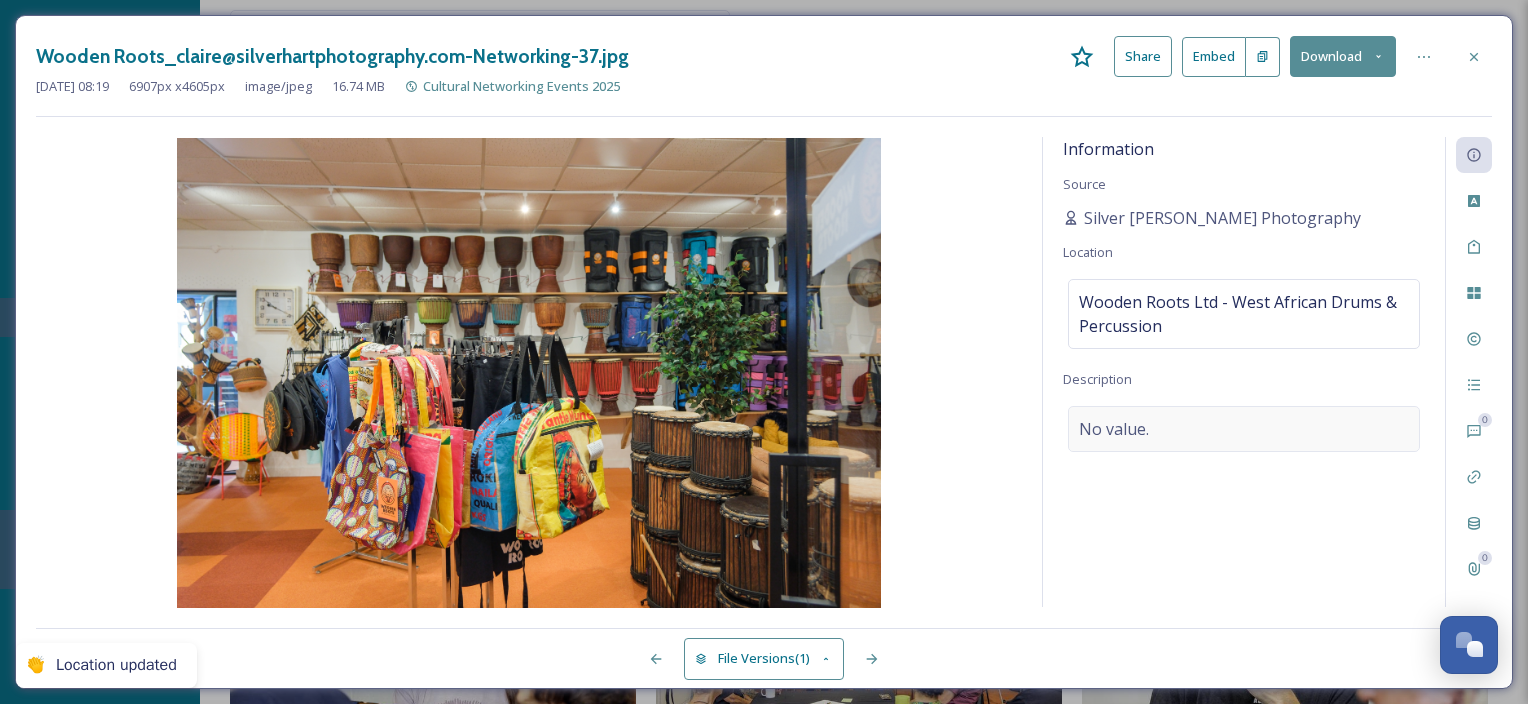 click on "No value." at bounding box center [1244, 429] 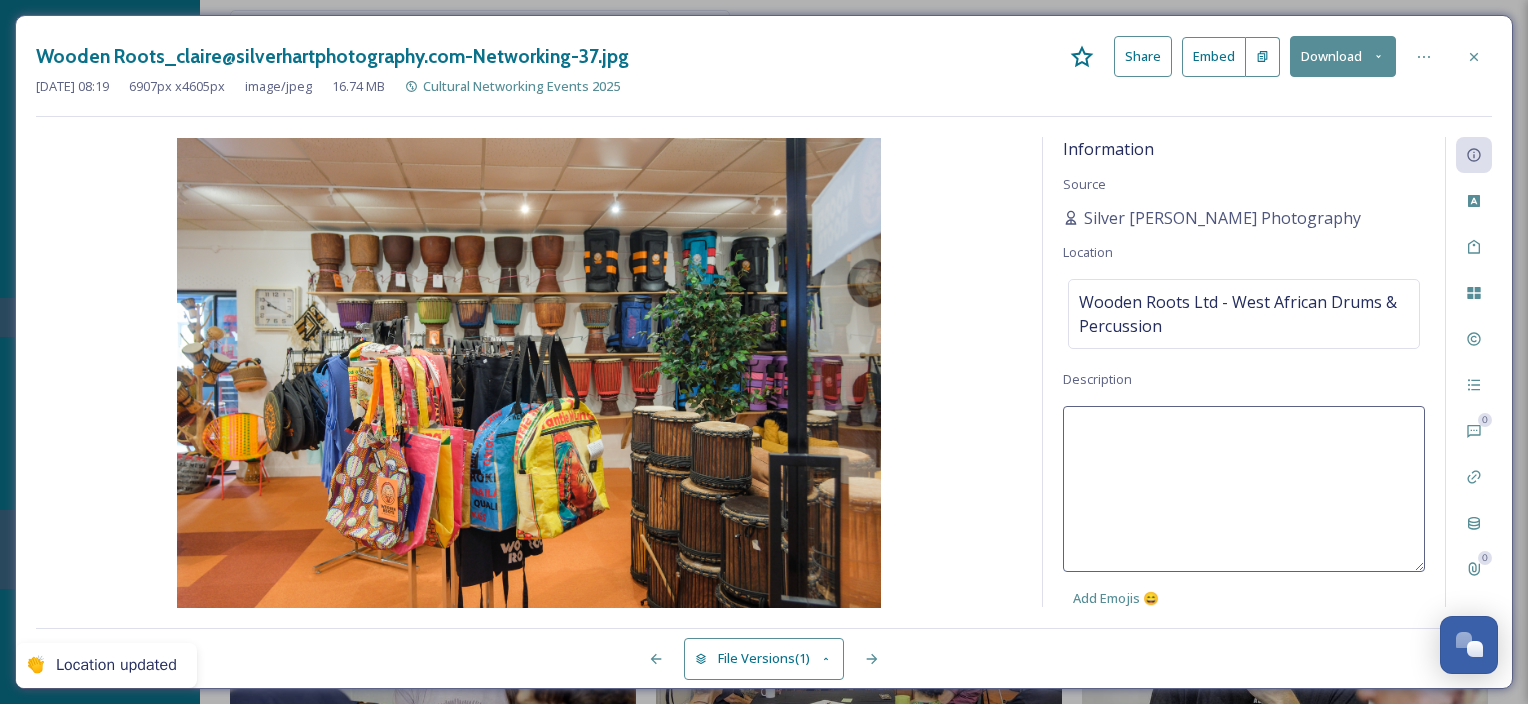 click at bounding box center (1244, 489) 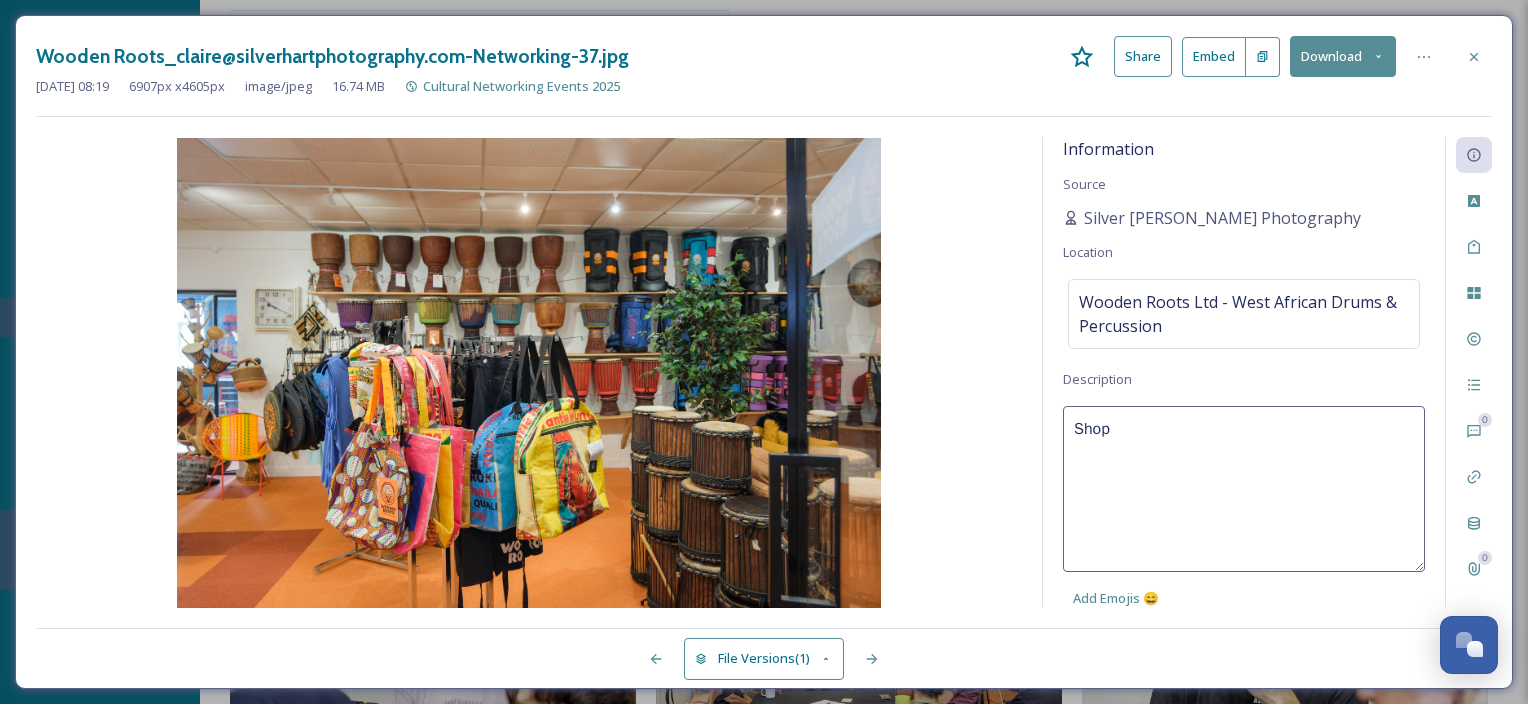 type on "Shop" 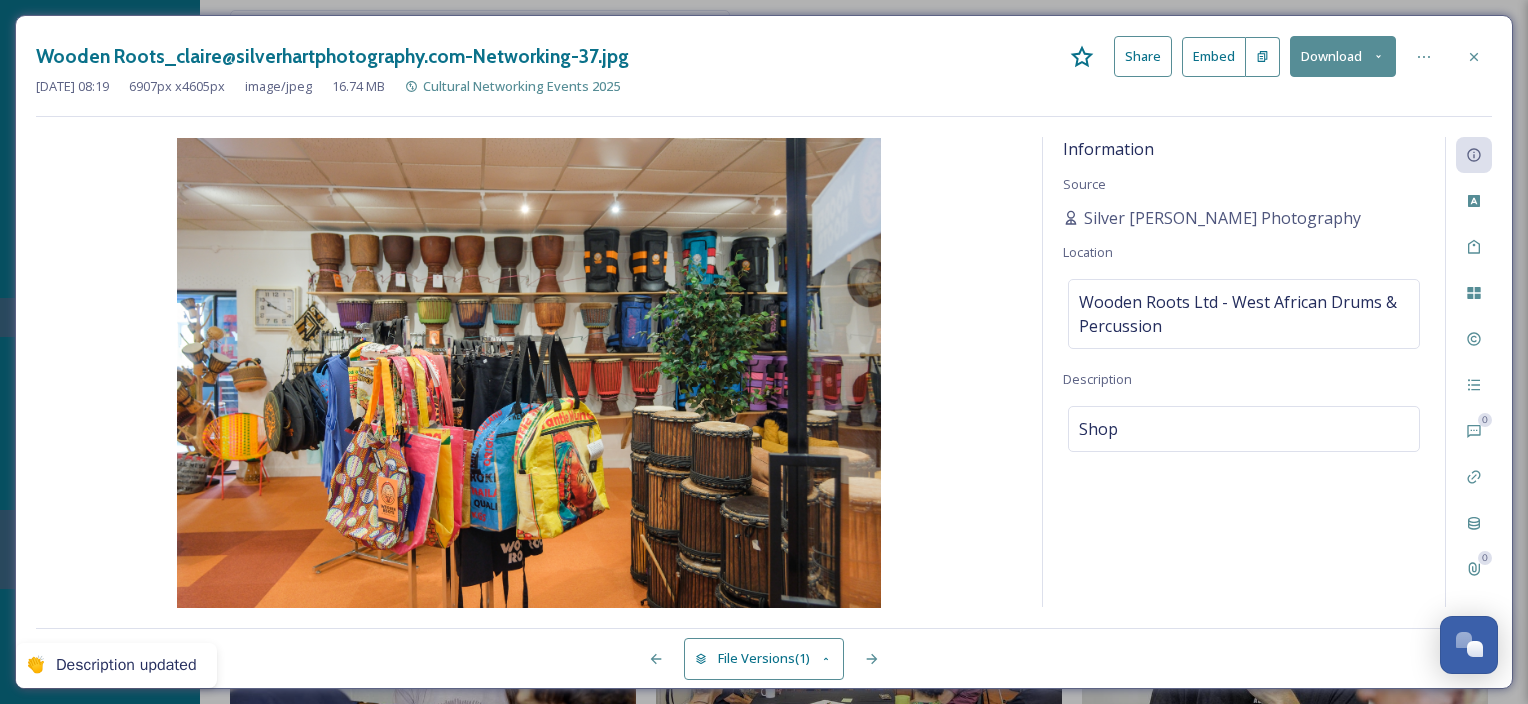 click on "Information Source Silver [PERSON_NAME] Photography Location Wooden Roots Ltd - West African Drums & Percussion Description Shop" at bounding box center [1244, 372] 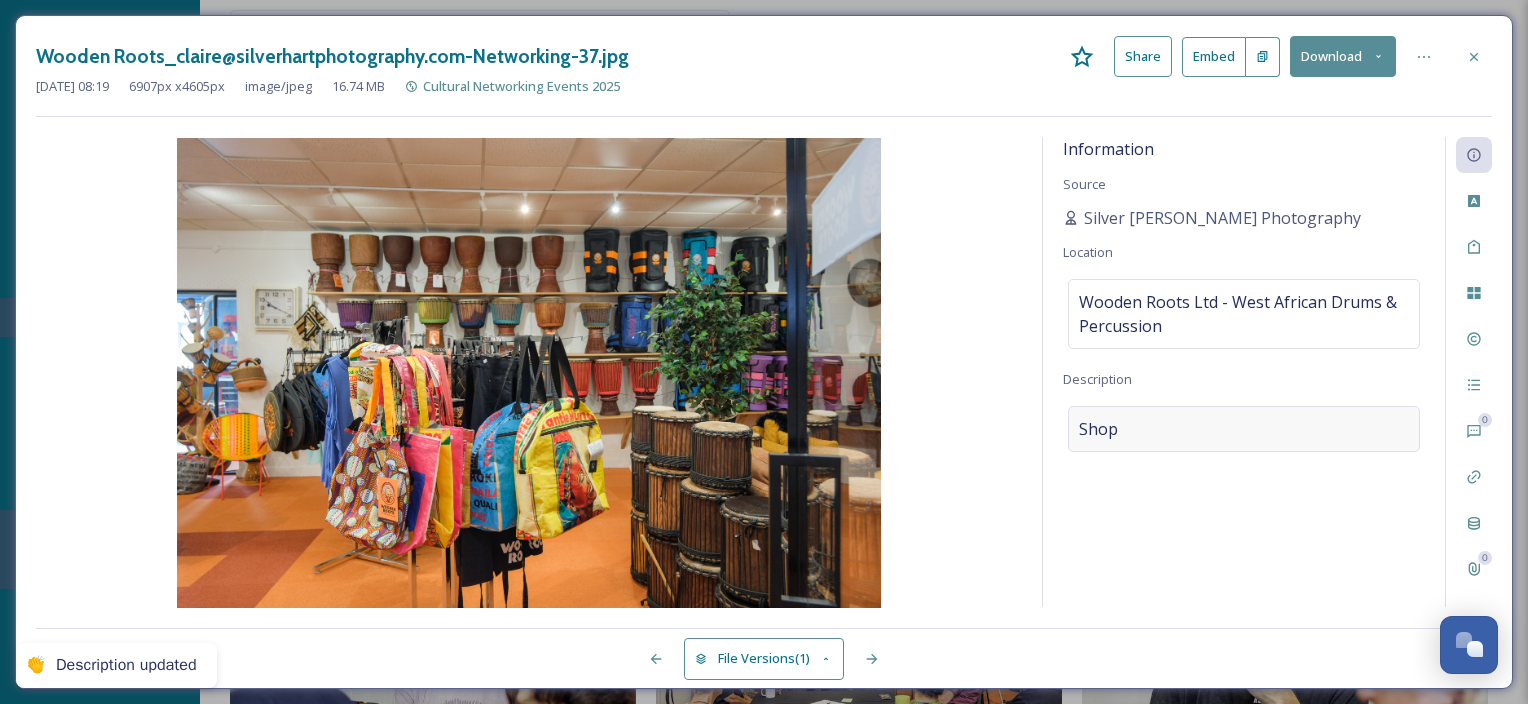 click on "Shop" at bounding box center [1244, 429] 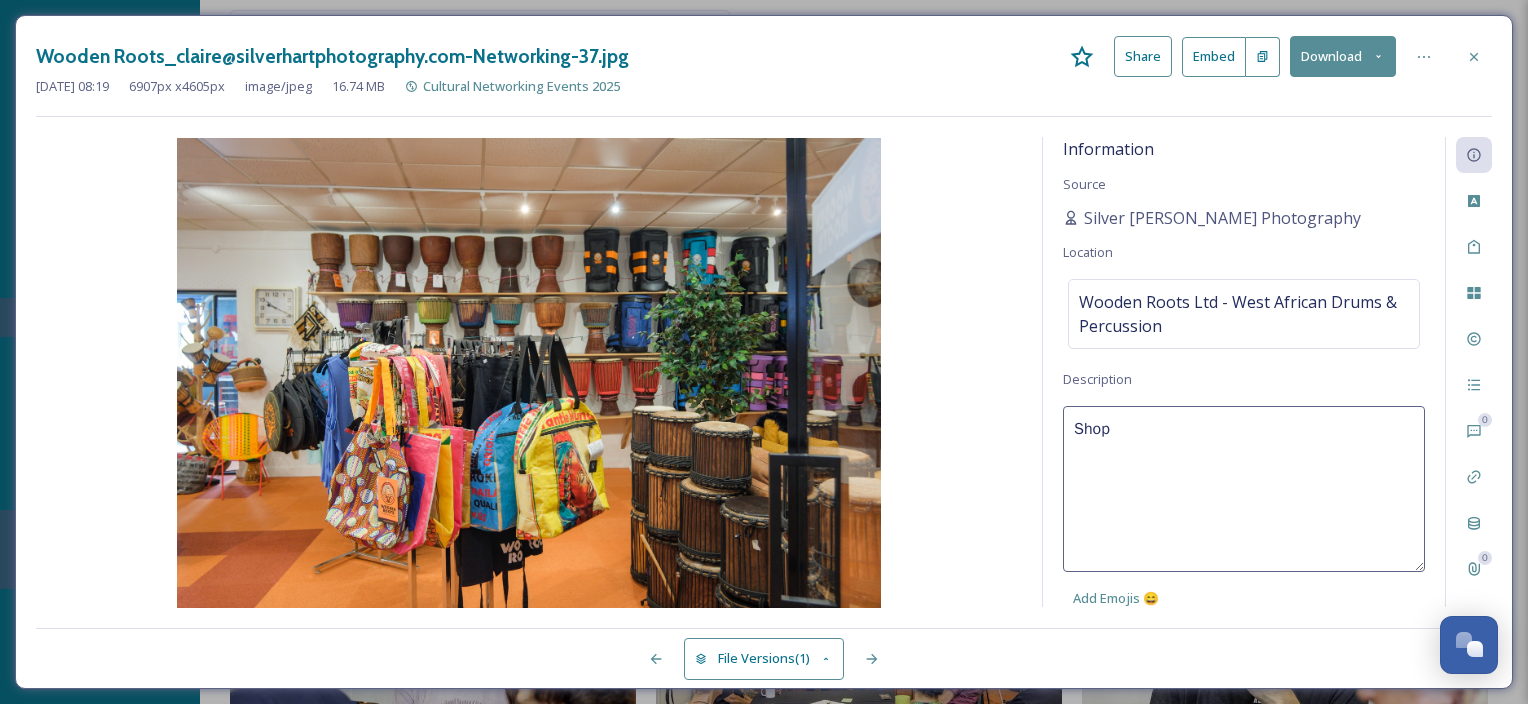 click on "Shop" at bounding box center (1244, 489) 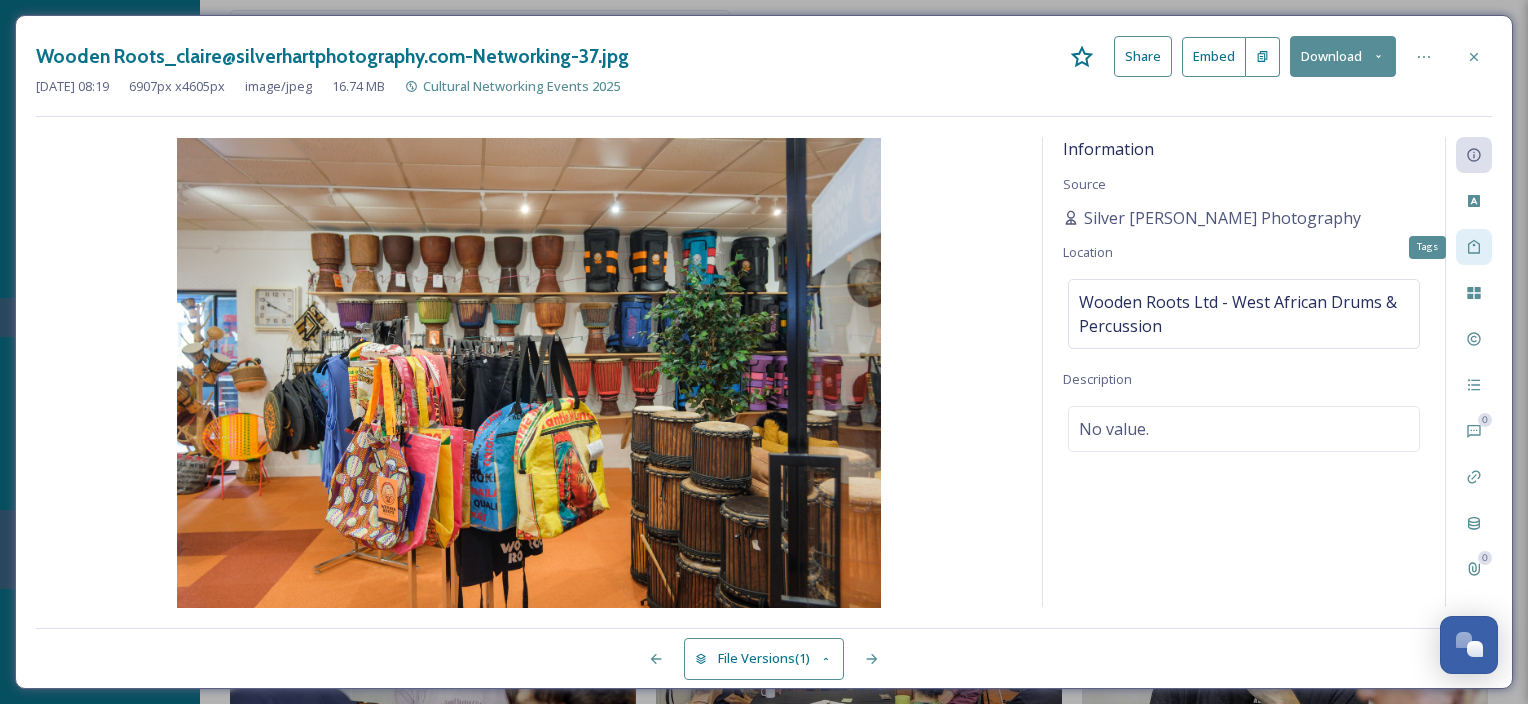 click 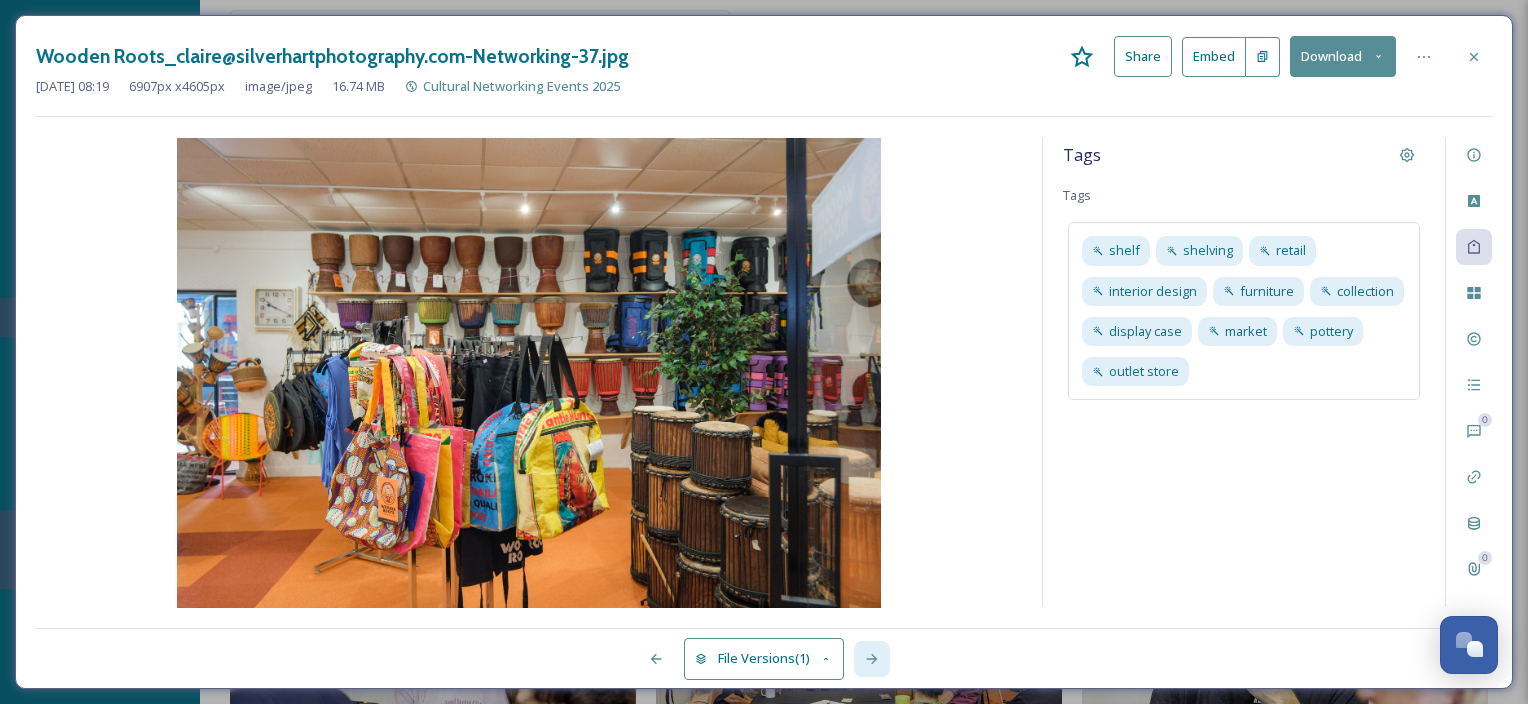 click 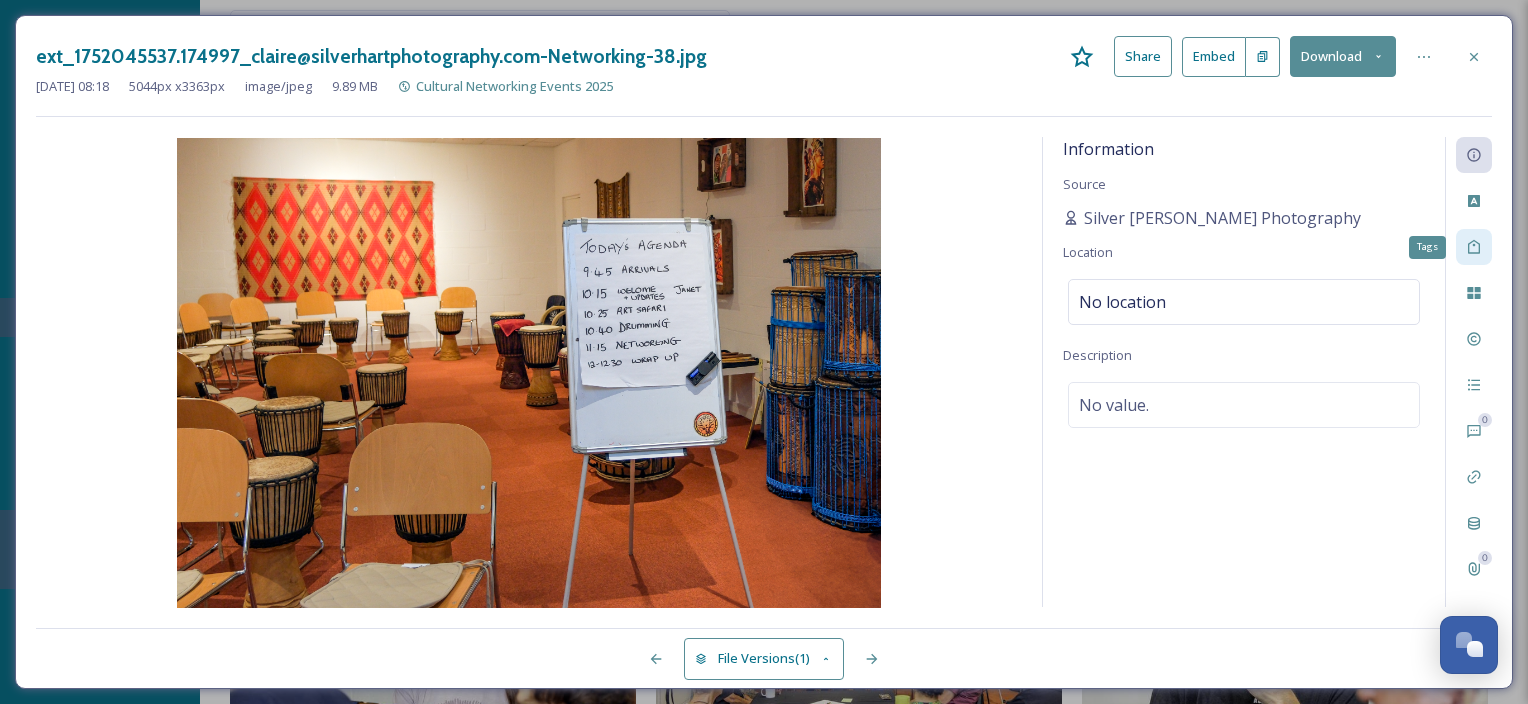 click on "Tags" at bounding box center [1474, 247] 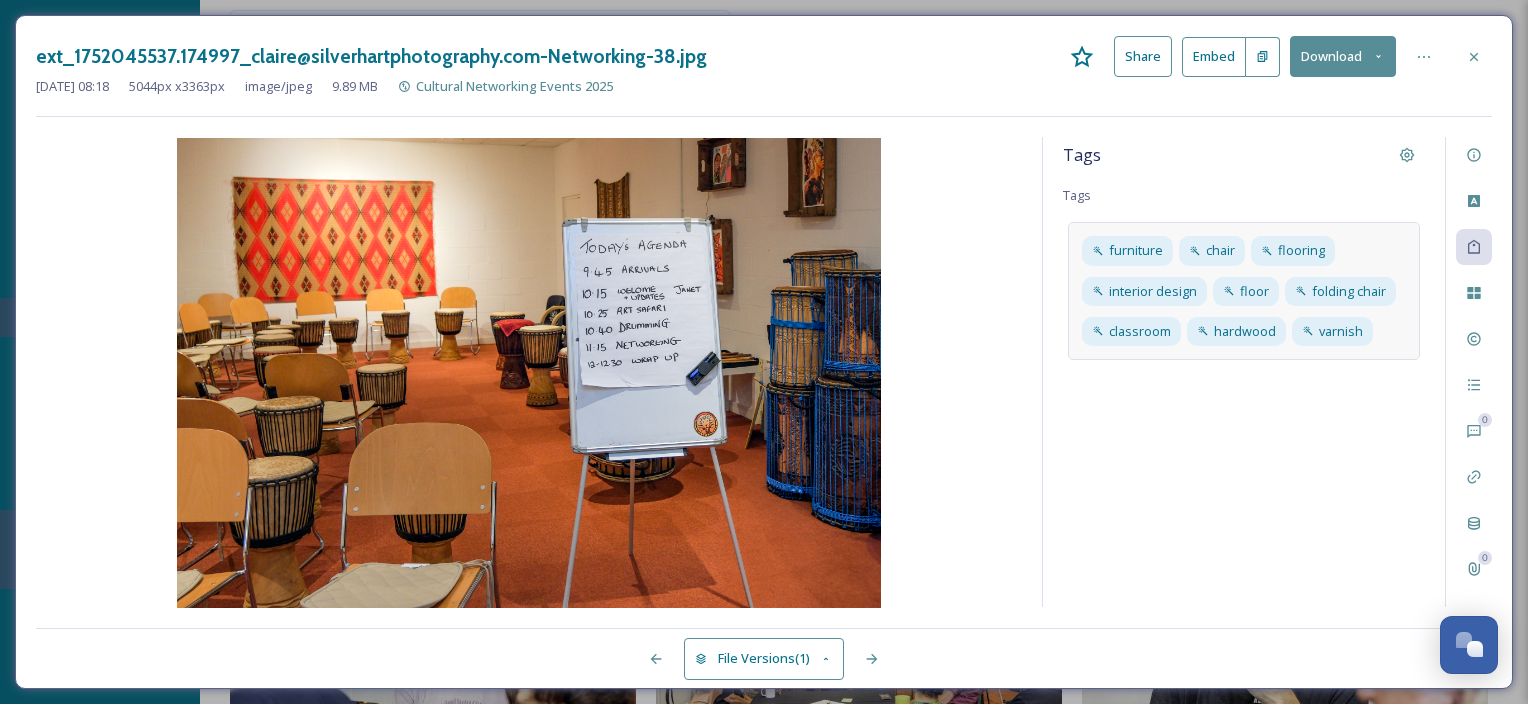 click on "furniture chair flooring interior design floor folding chair classroom hardwood varnish" at bounding box center (1244, 291) 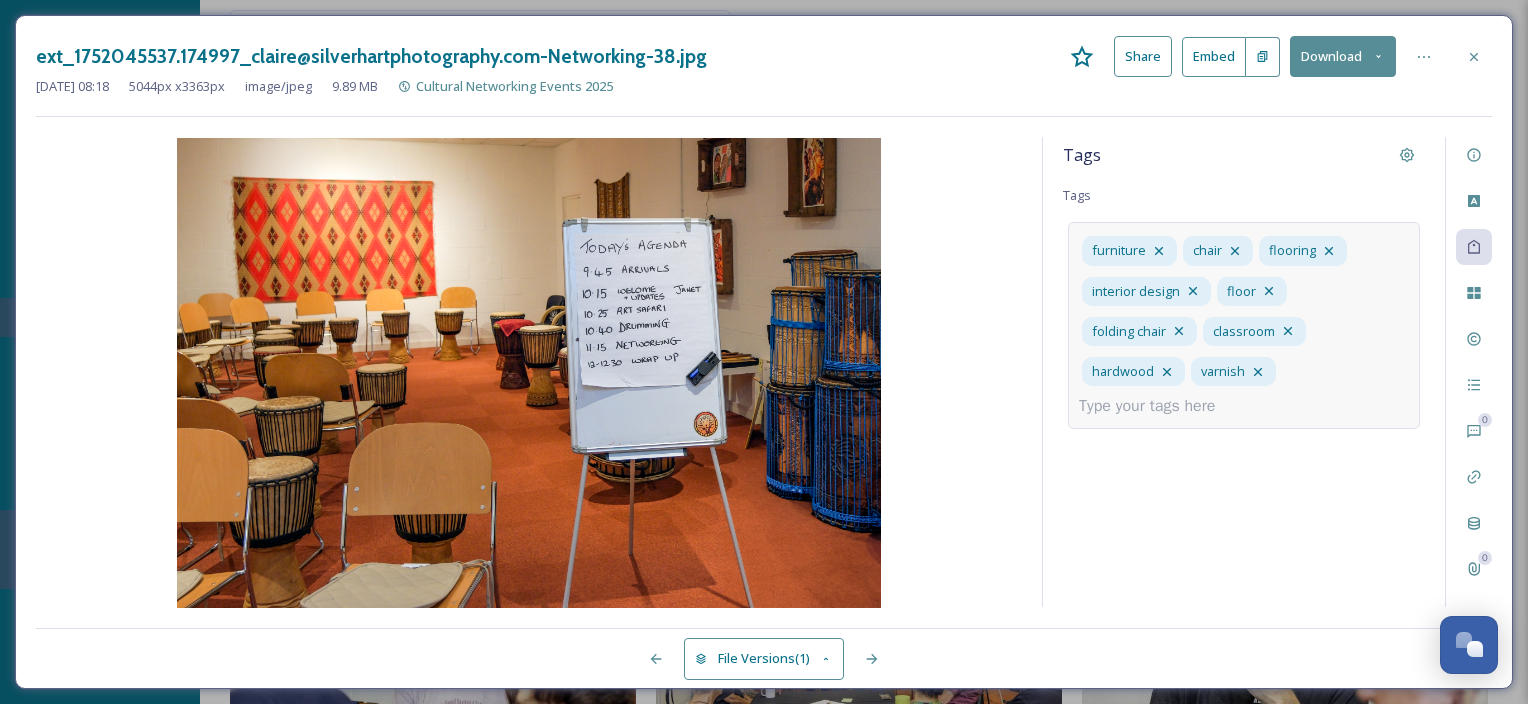 click on "furniture chair flooring interior design floor folding chair classroom hardwood varnish" at bounding box center [1244, 325] 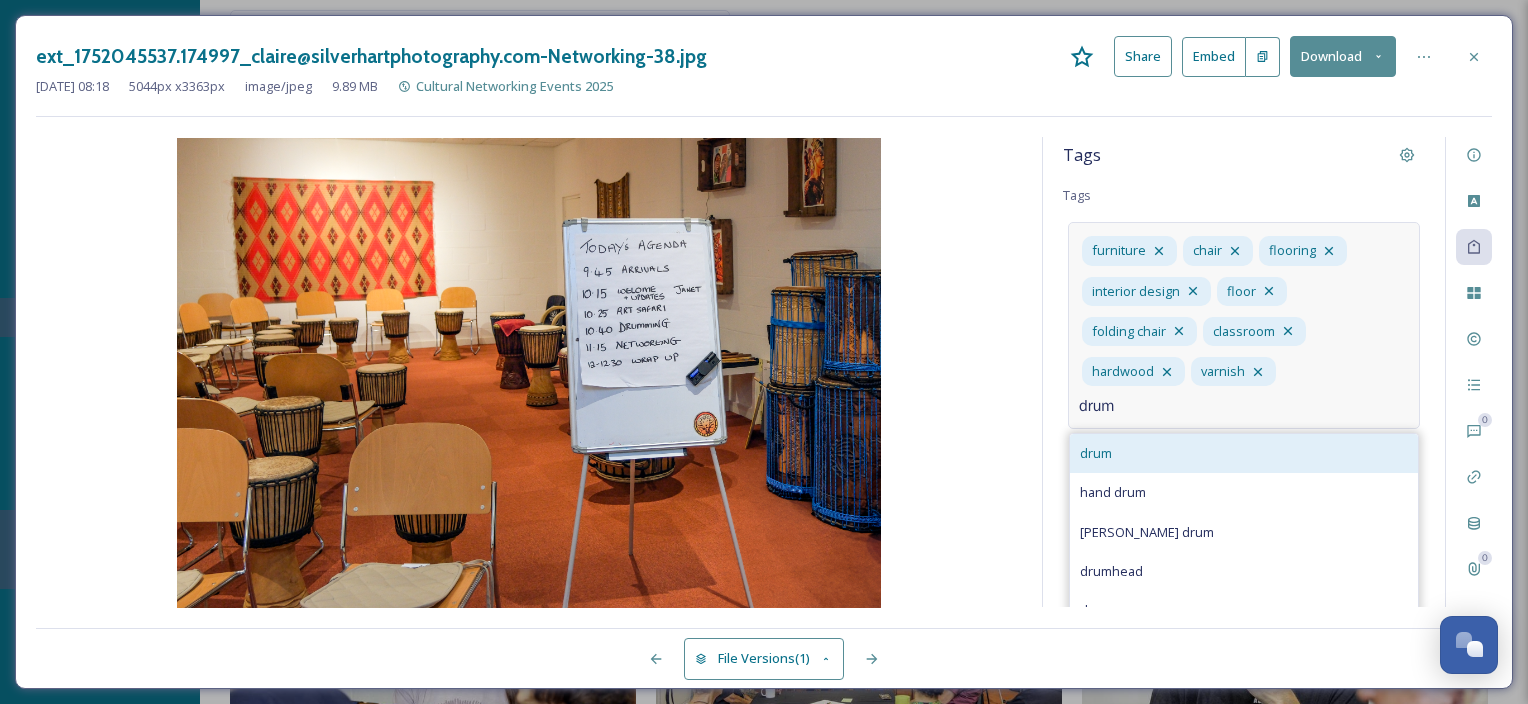 type on "drum" 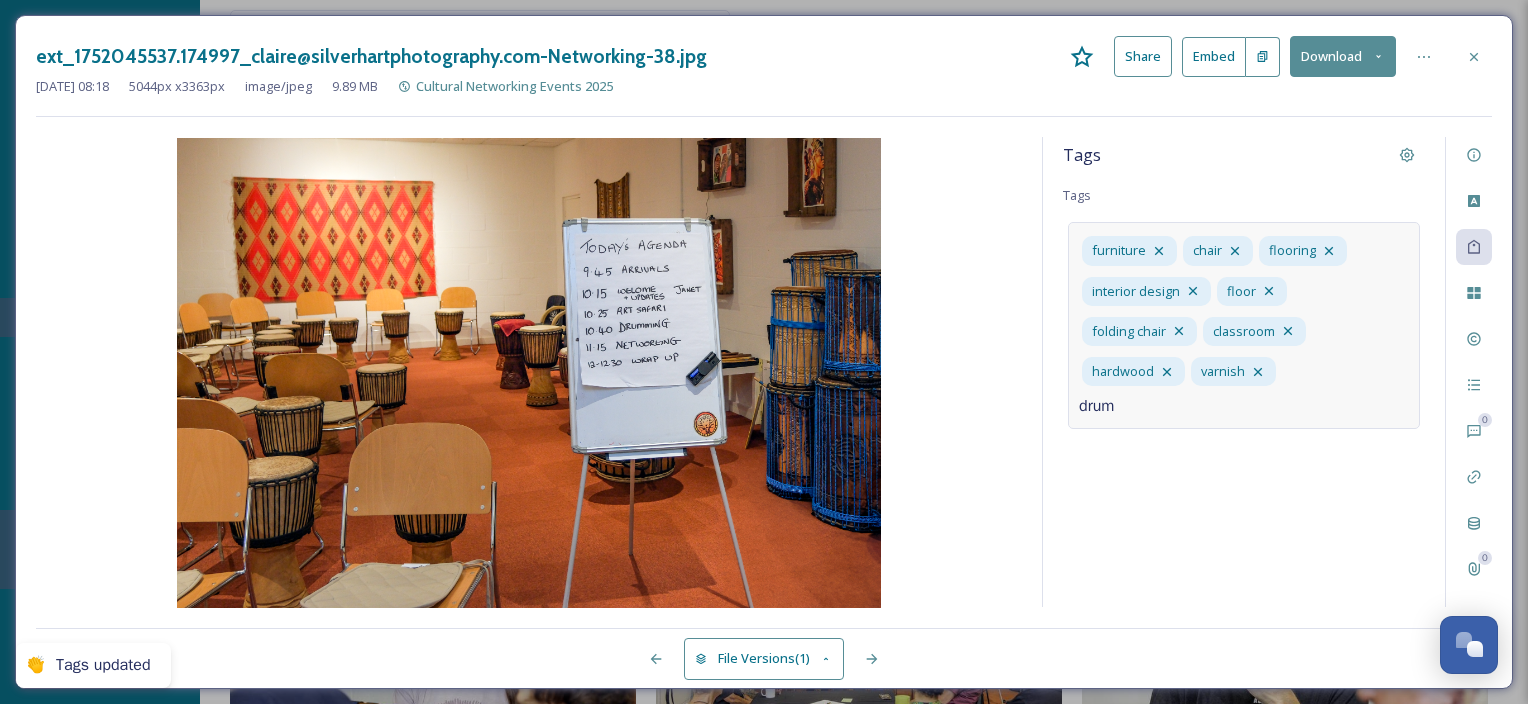 type 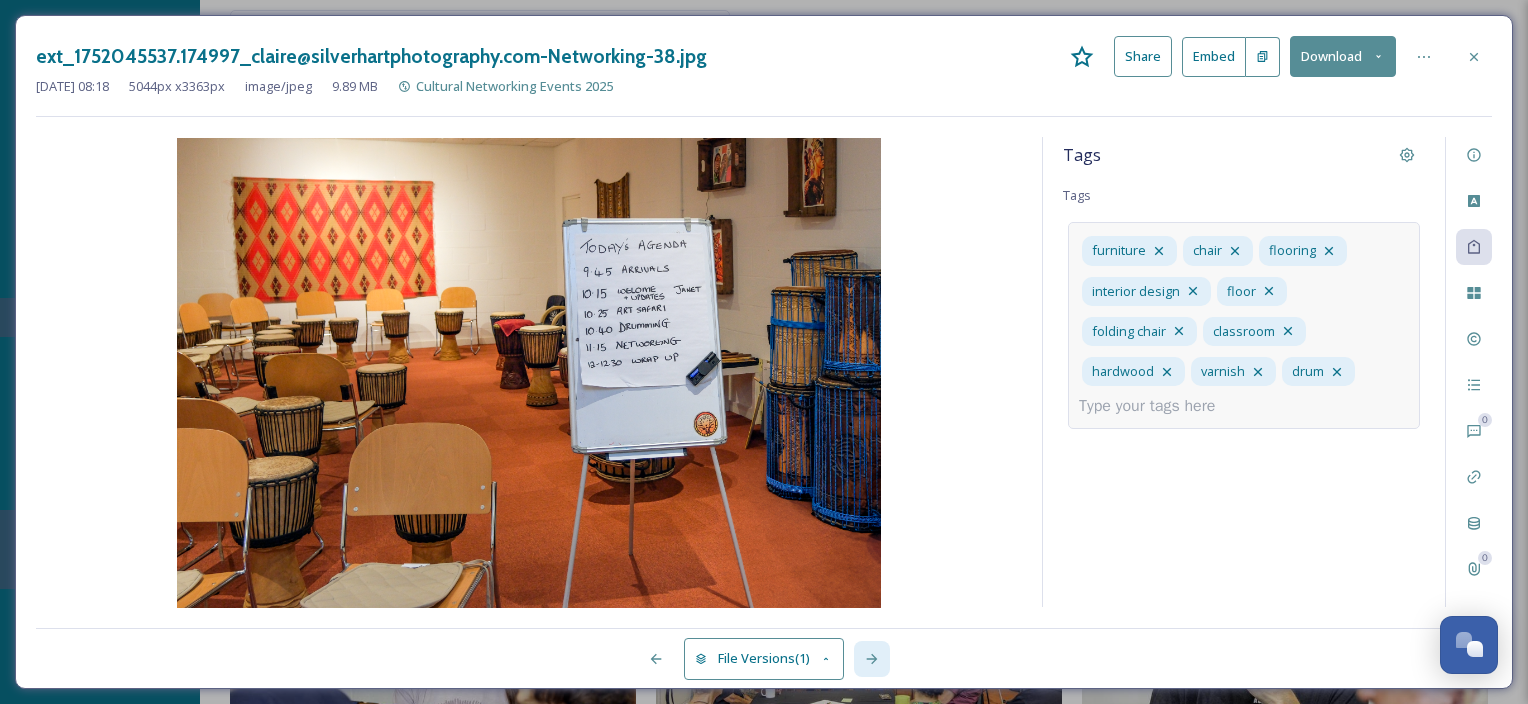 click 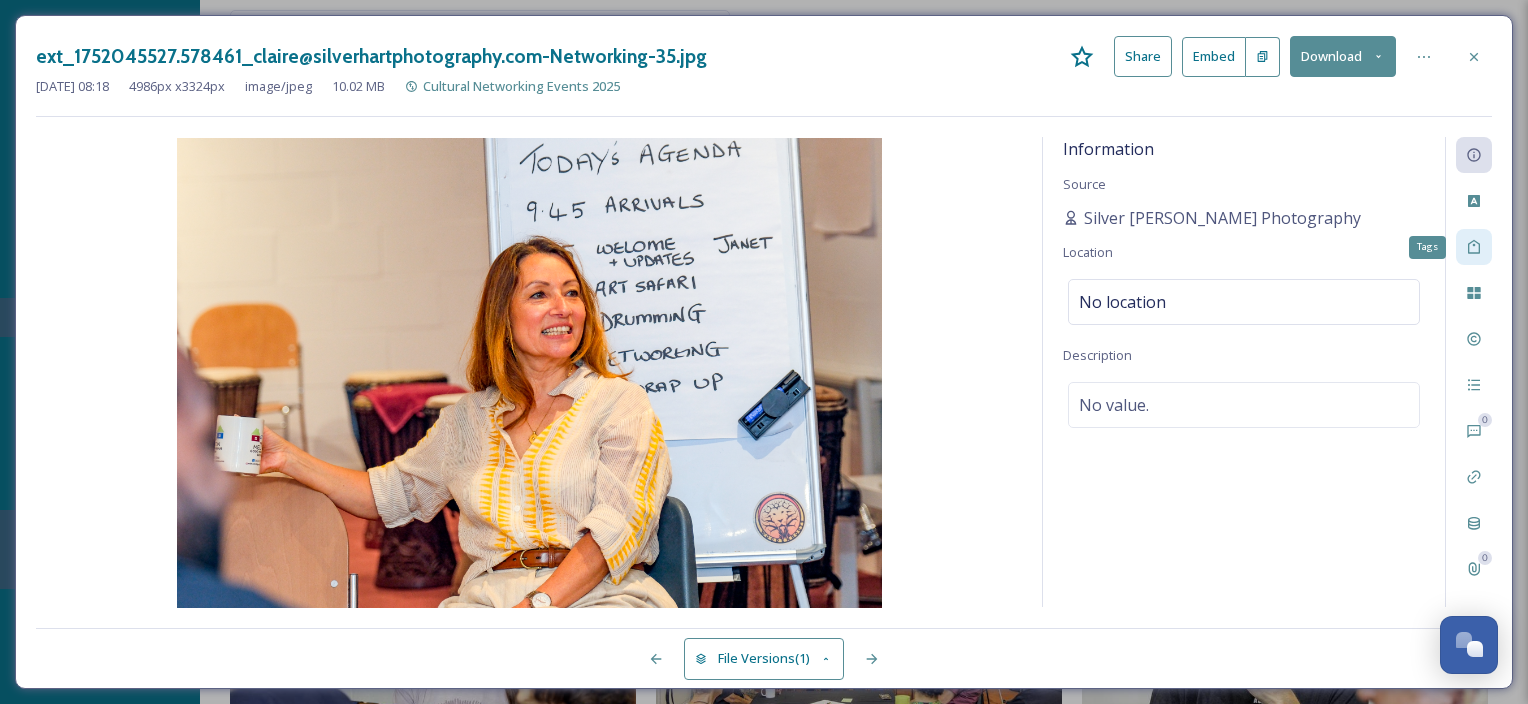 click on "Tags" at bounding box center [1474, 247] 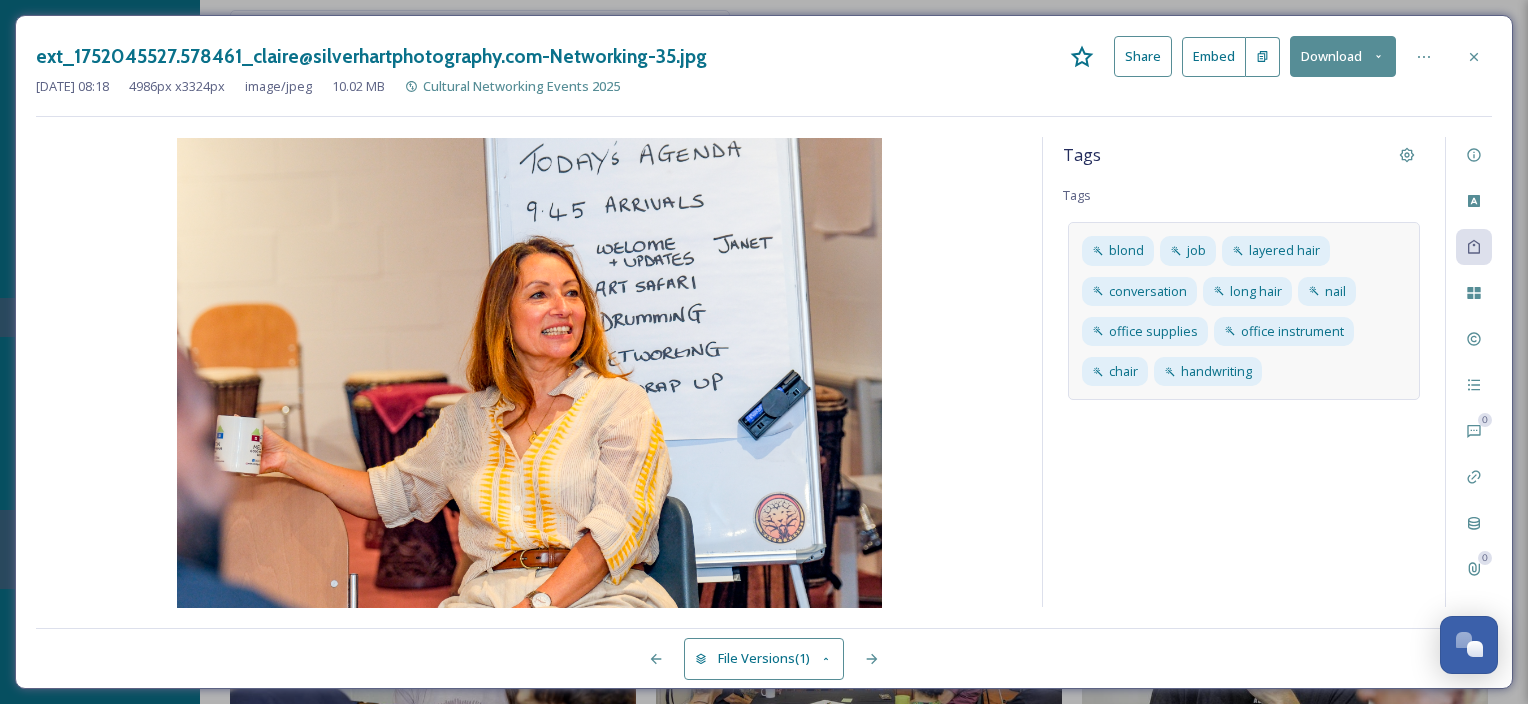 click on "blond job layered hair conversation long hair nail office supplies office instrument chair handwriting" at bounding box center [1244, 311] 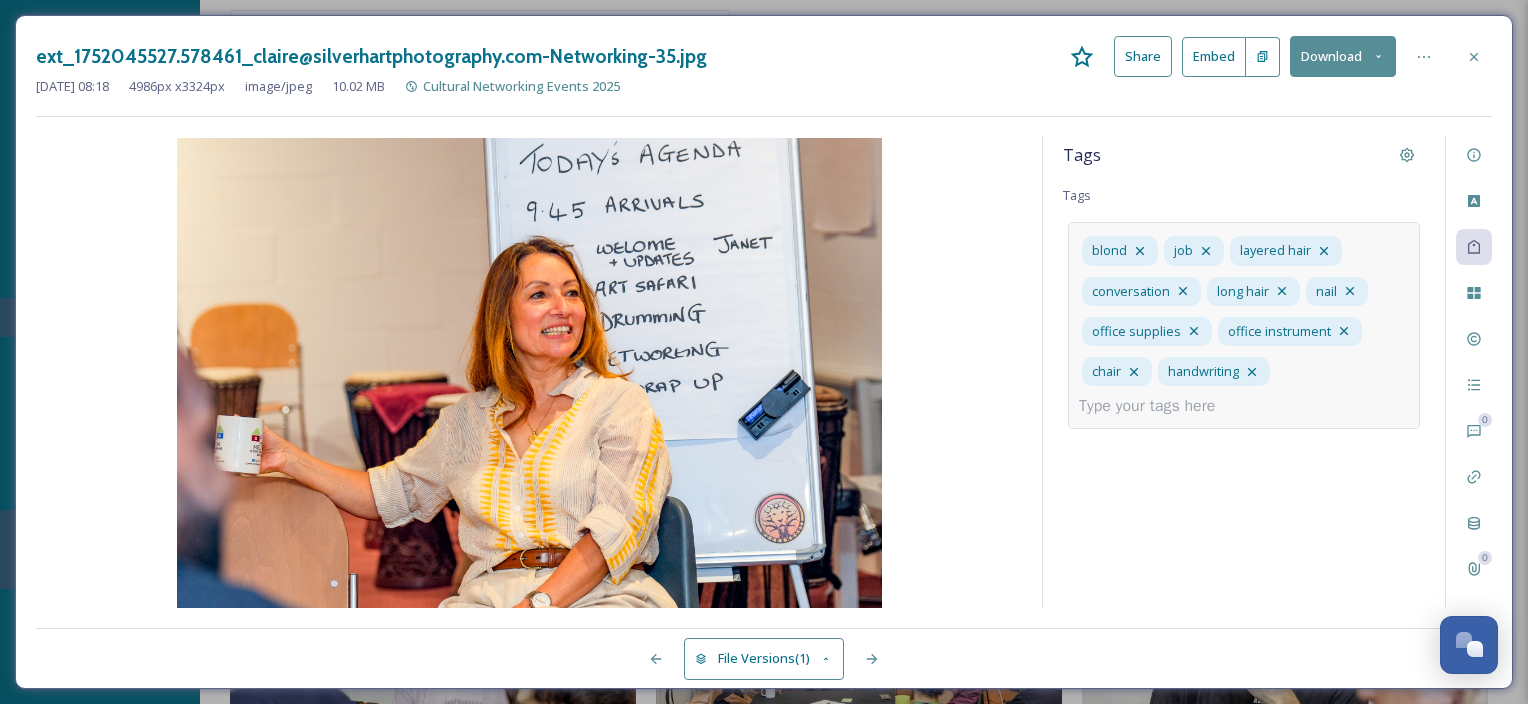 click at bounding box center (1155, 406) 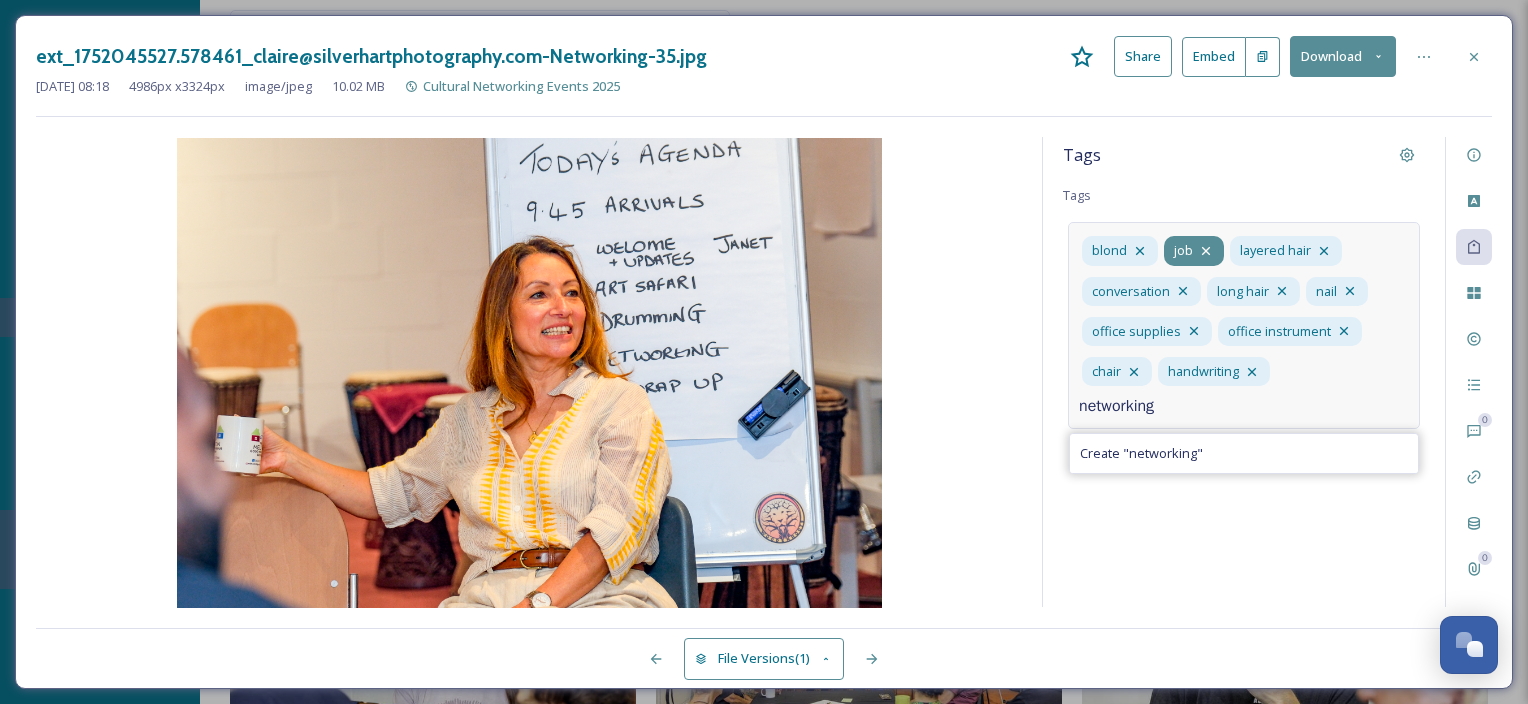 type on "networking" 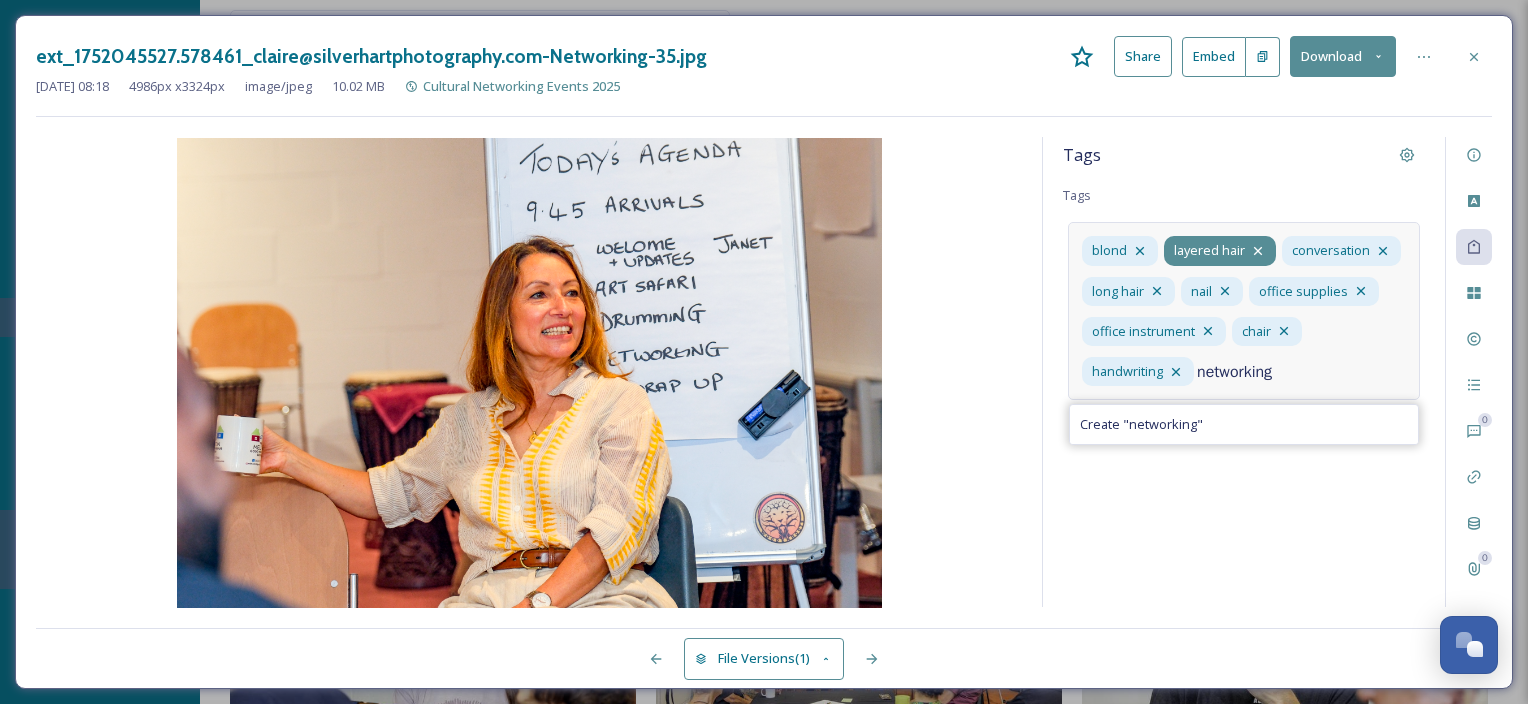 click 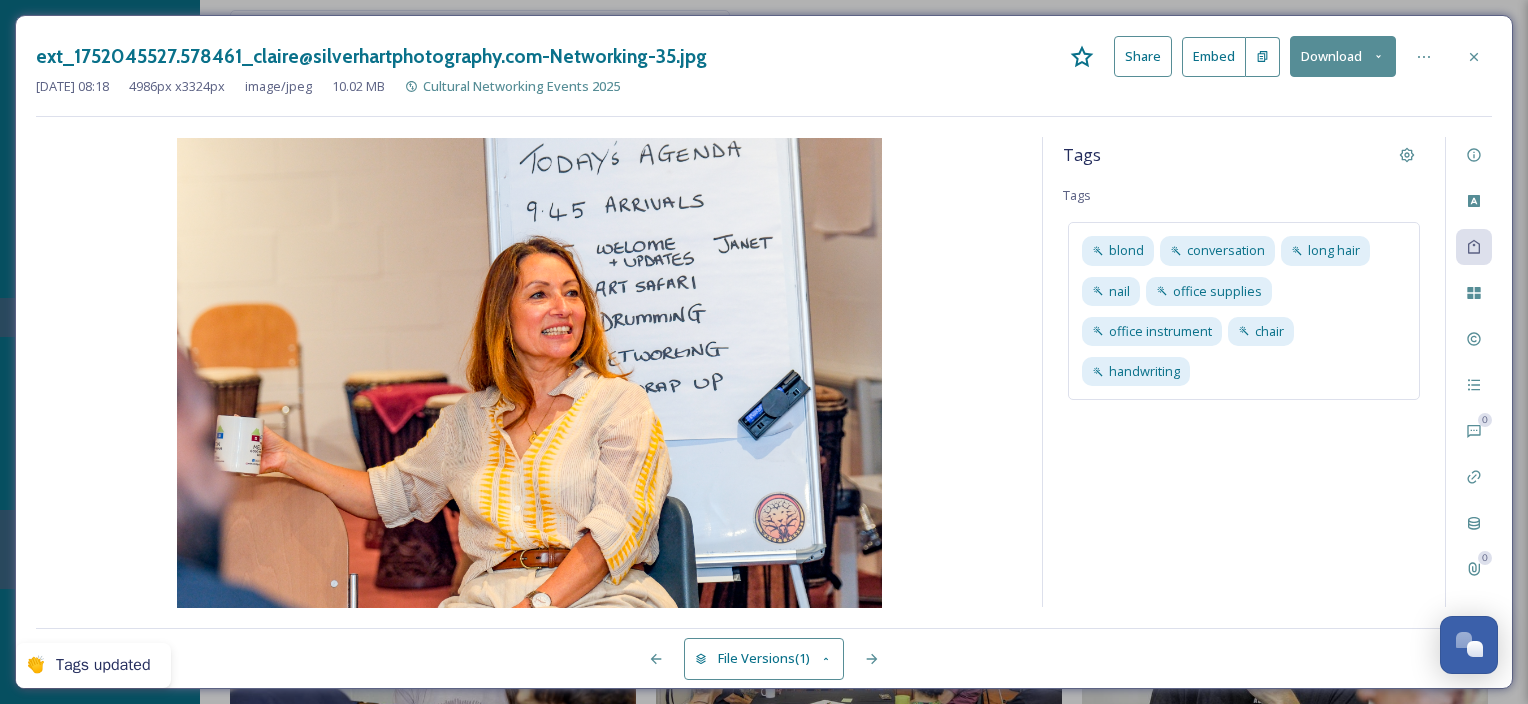 click on "Tags Tags blond conversation long hair nail office supplies office instrument chair handwriting" at bounding box center [1244, 372] 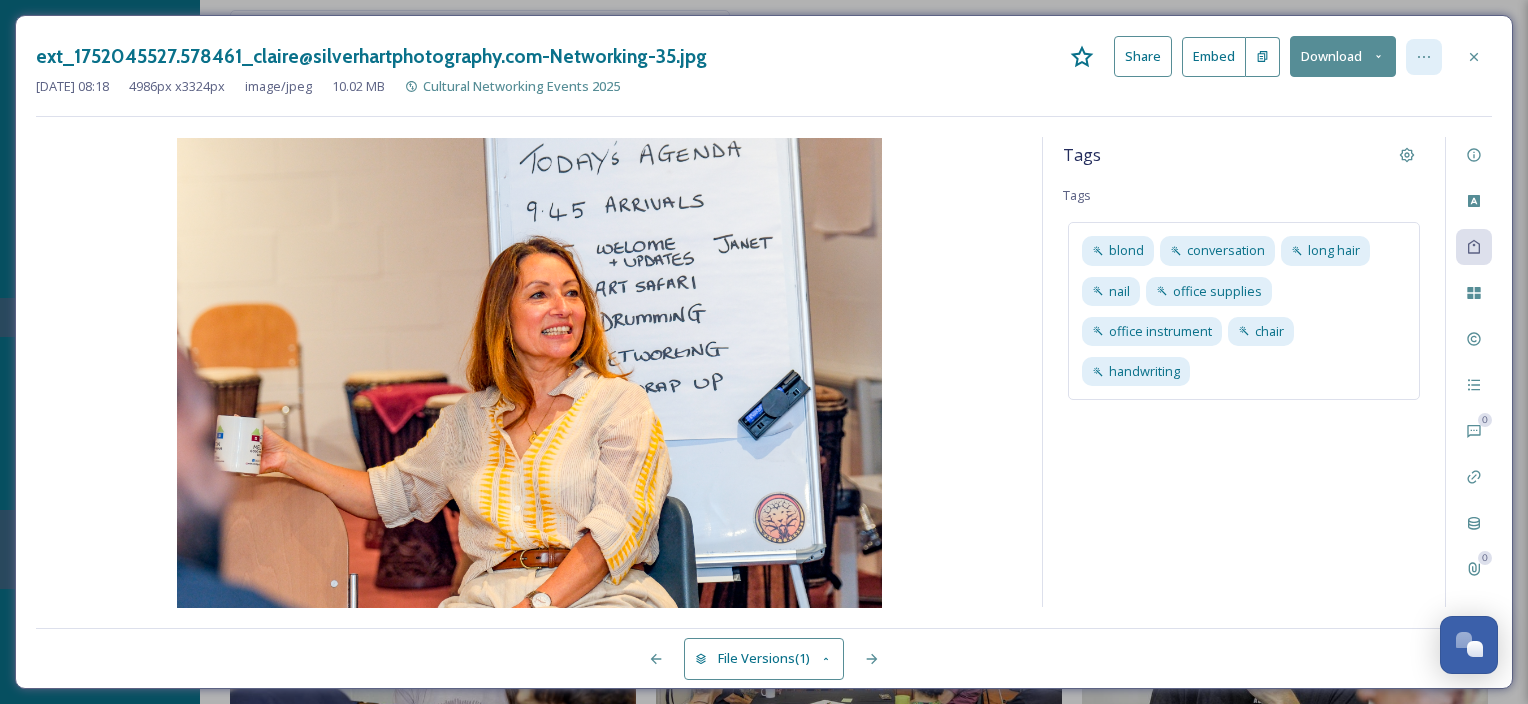 click 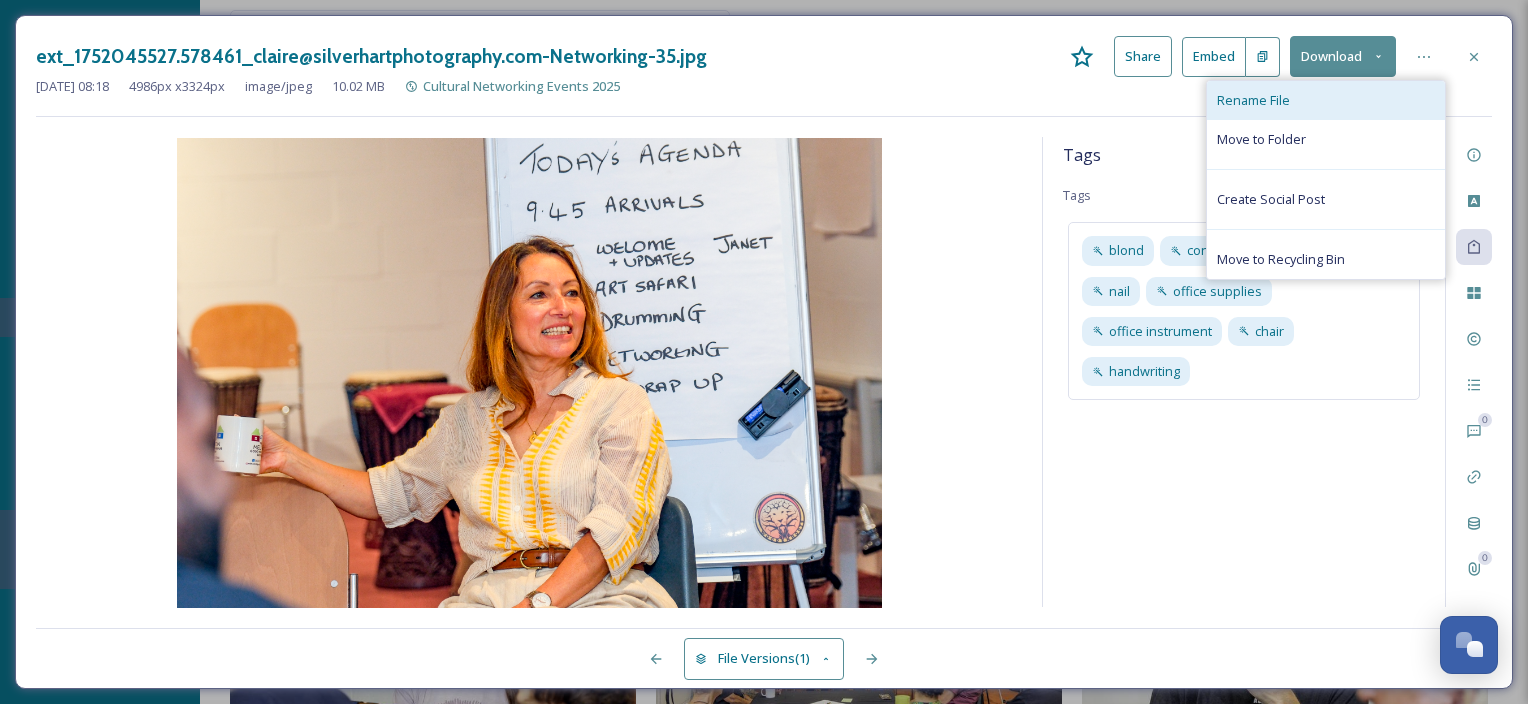 click on "Rename File" at bounding box center (1326, 100) 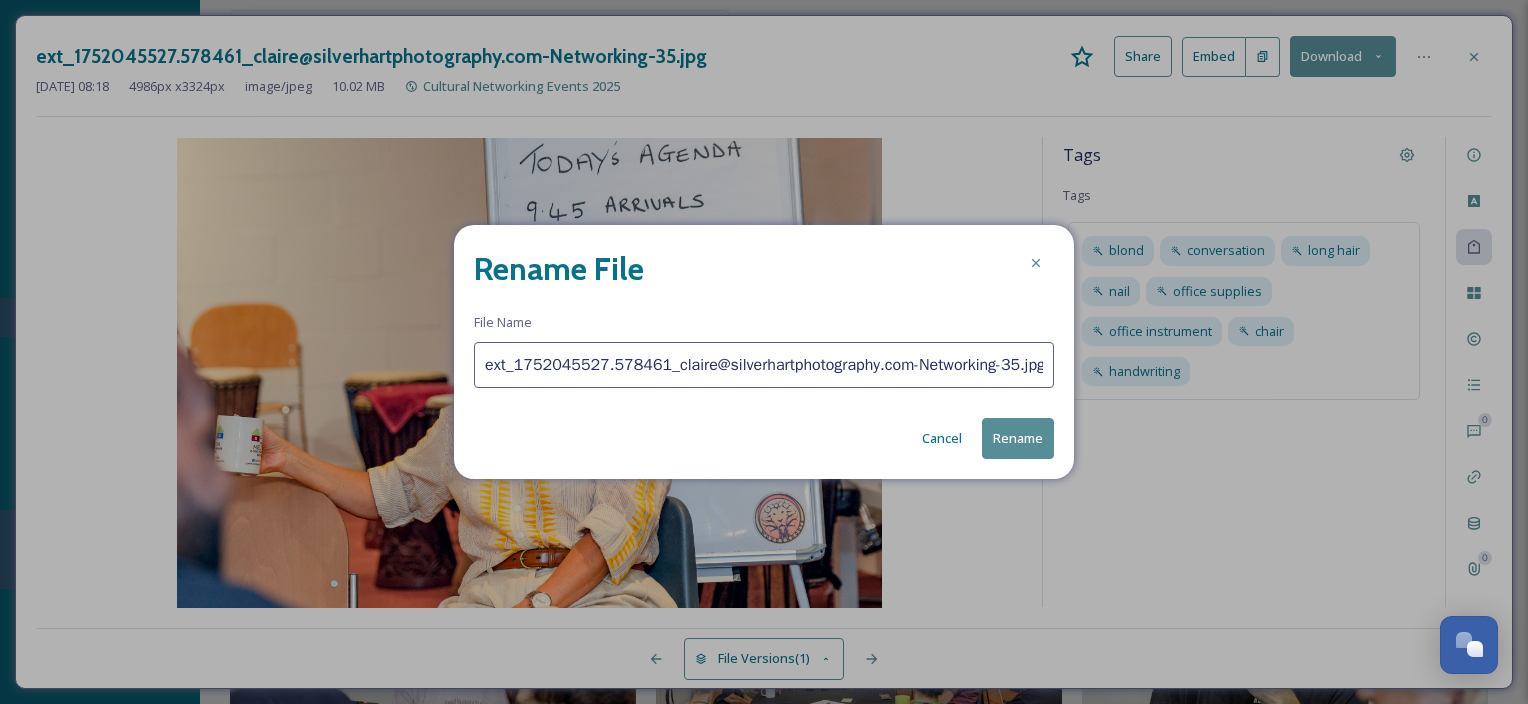 drag, startPoint x: 652, startPoint y: 367, endPoint x: 271, endPoint y: 404, distance: 382.79236 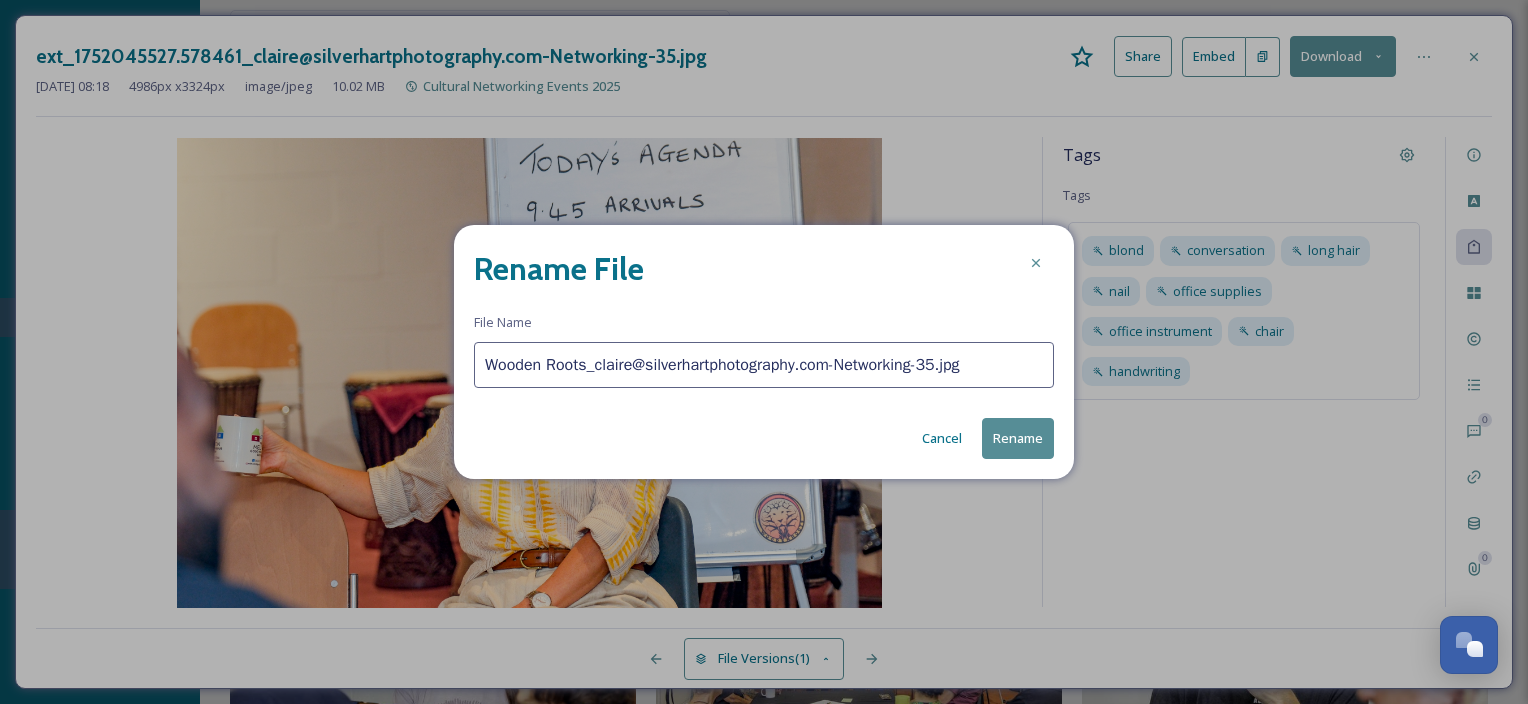 type on "Wooden Roots_claire@silverhartphotography.com-Networking-35.jpg" 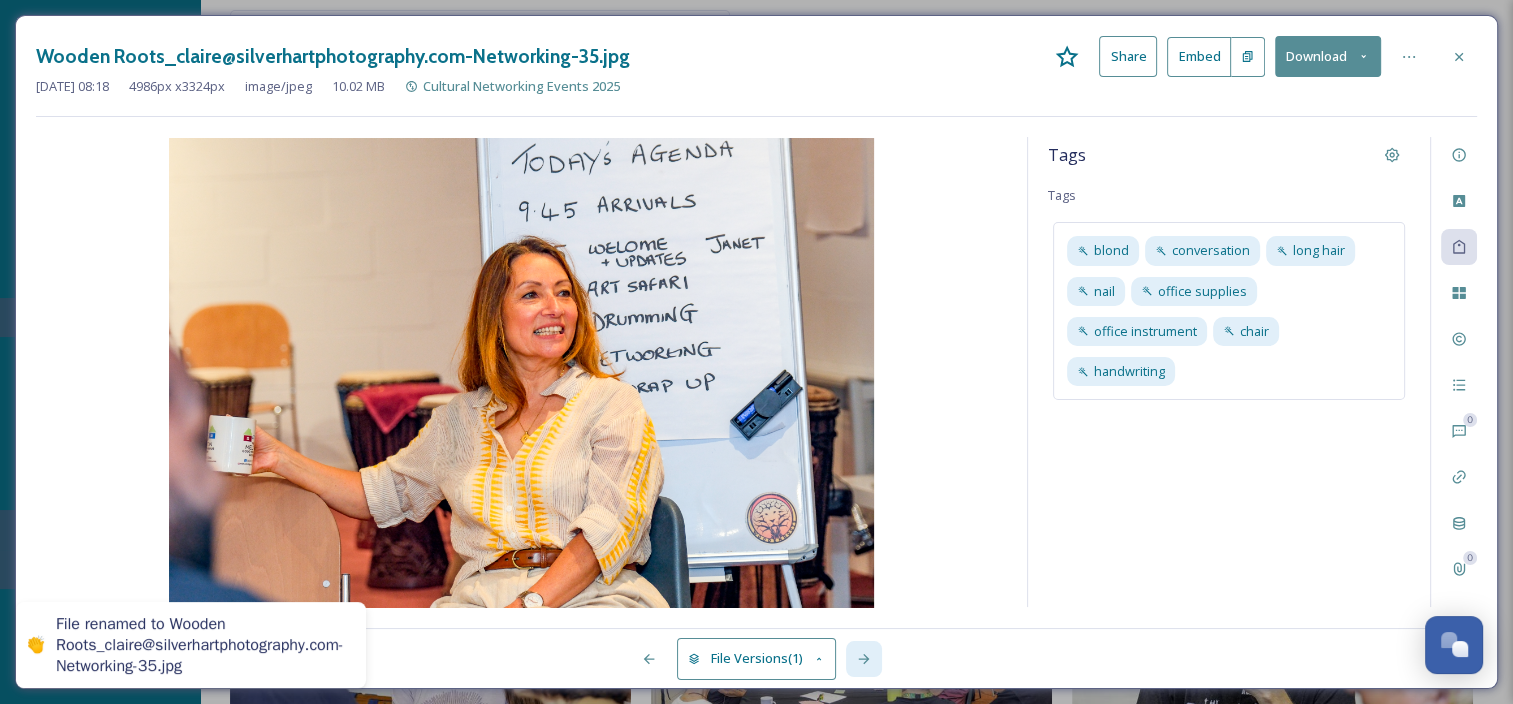 click 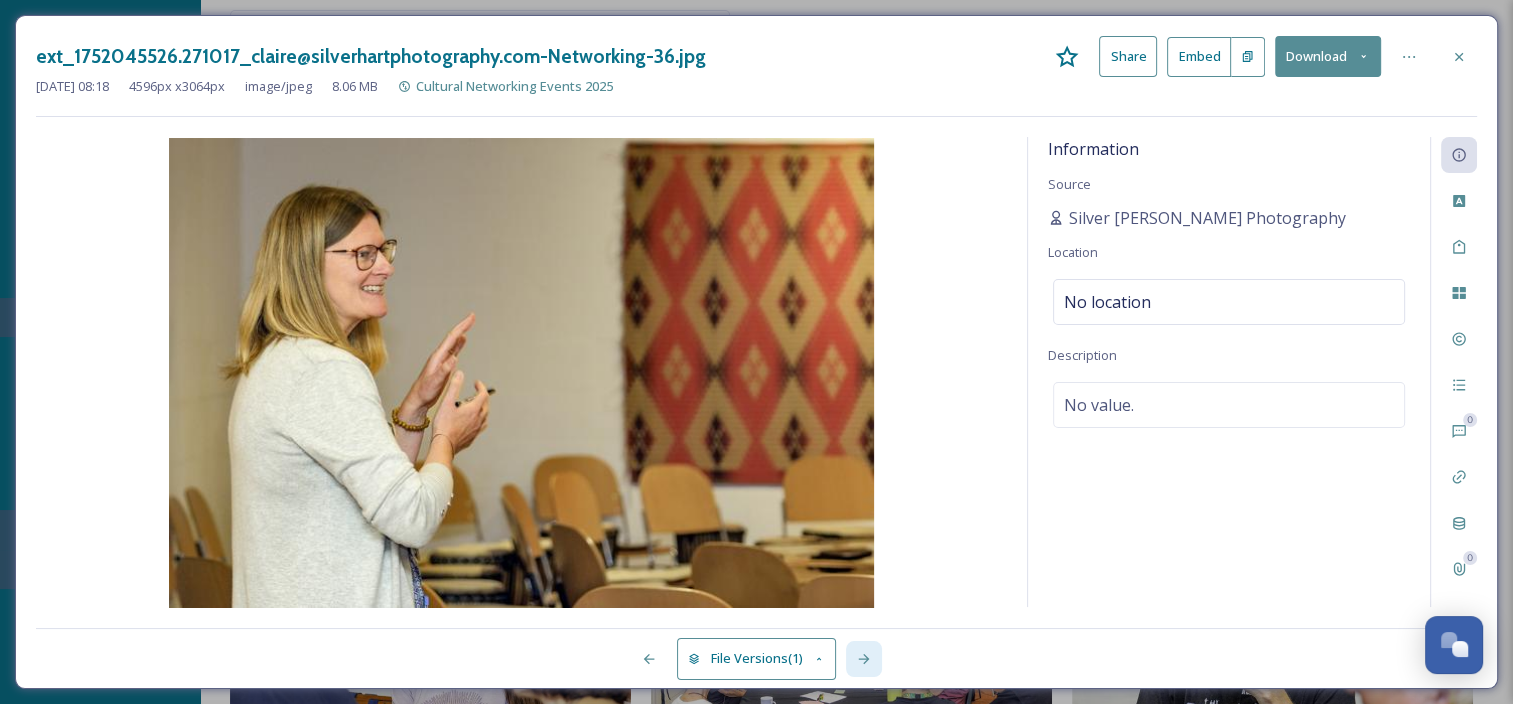 click 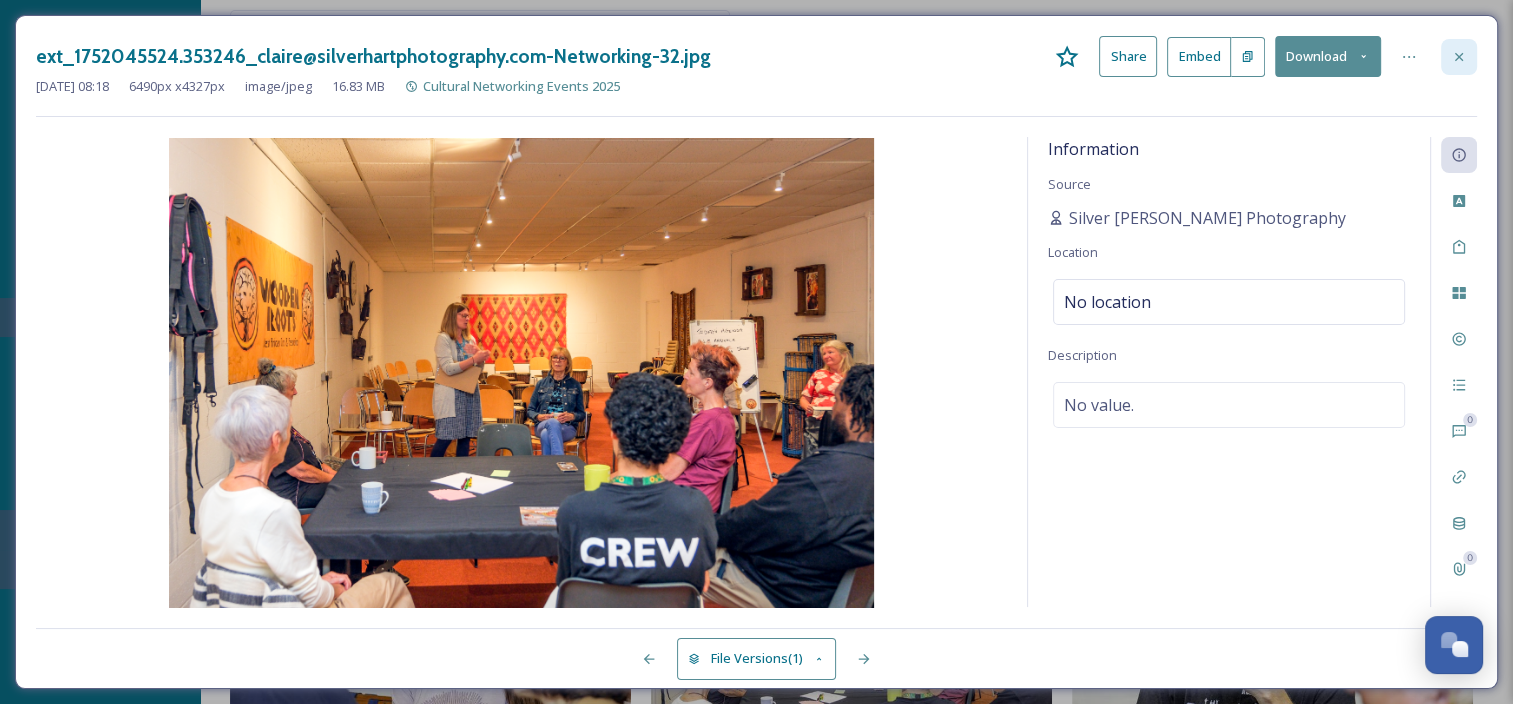 click 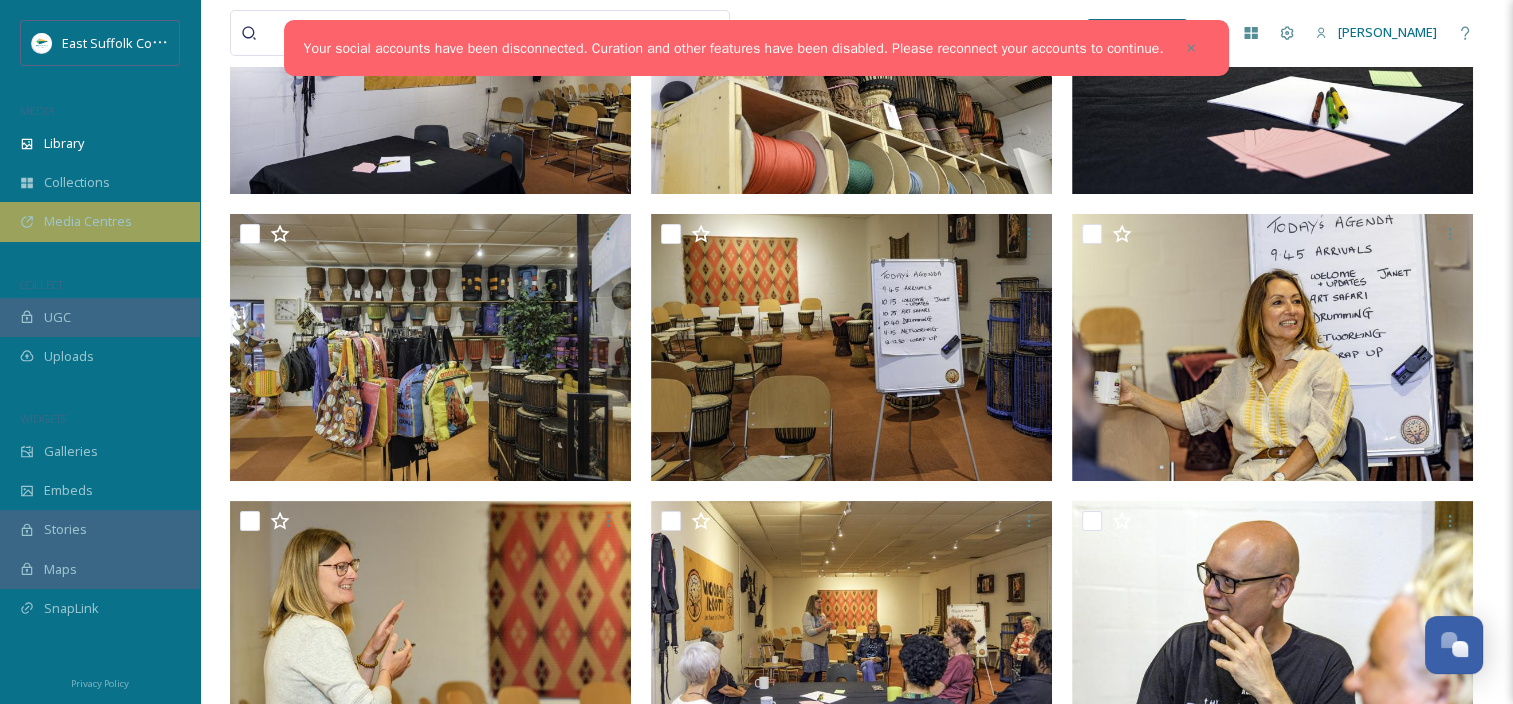 click on "Media Centres" at bounding box center (88, 221) 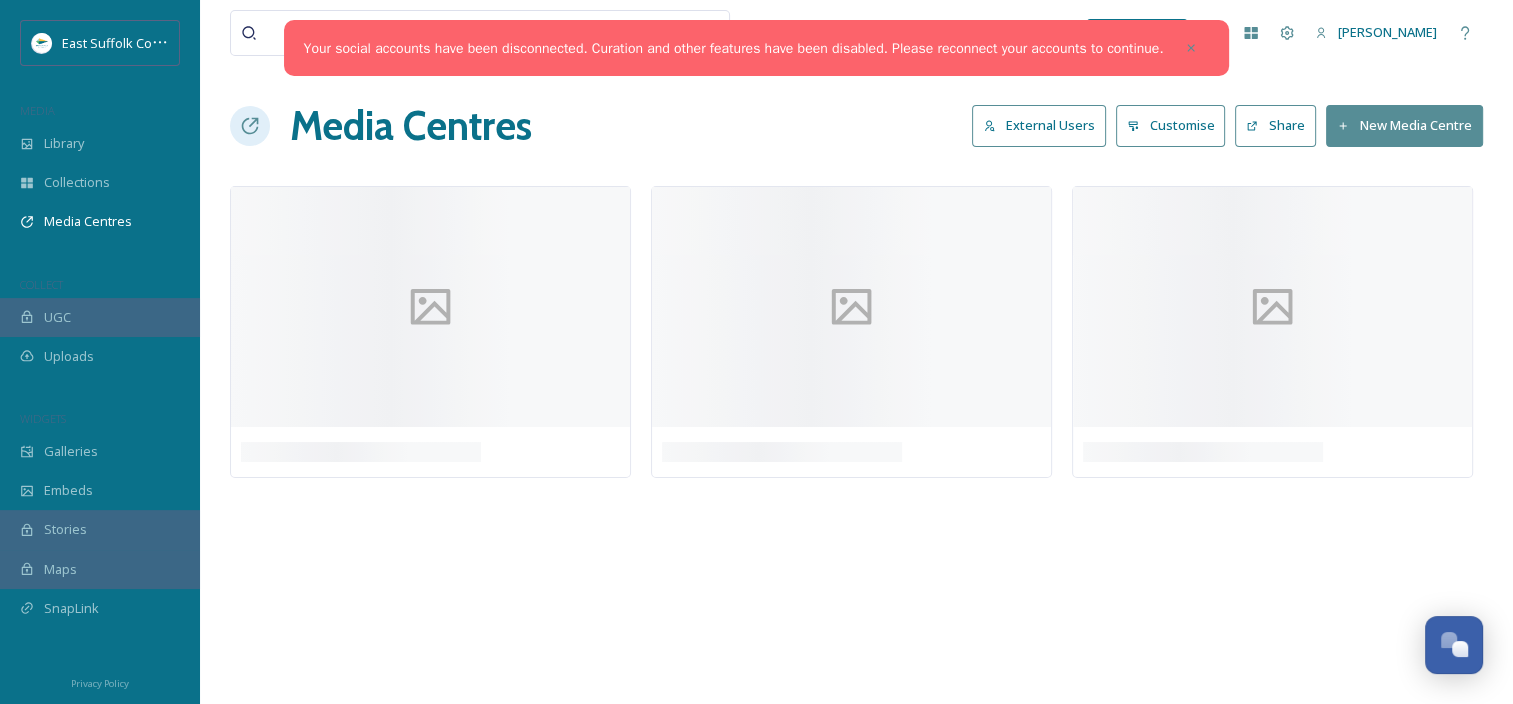 scroll, scrollTop: 0, scrollLeft: 0, axis: both 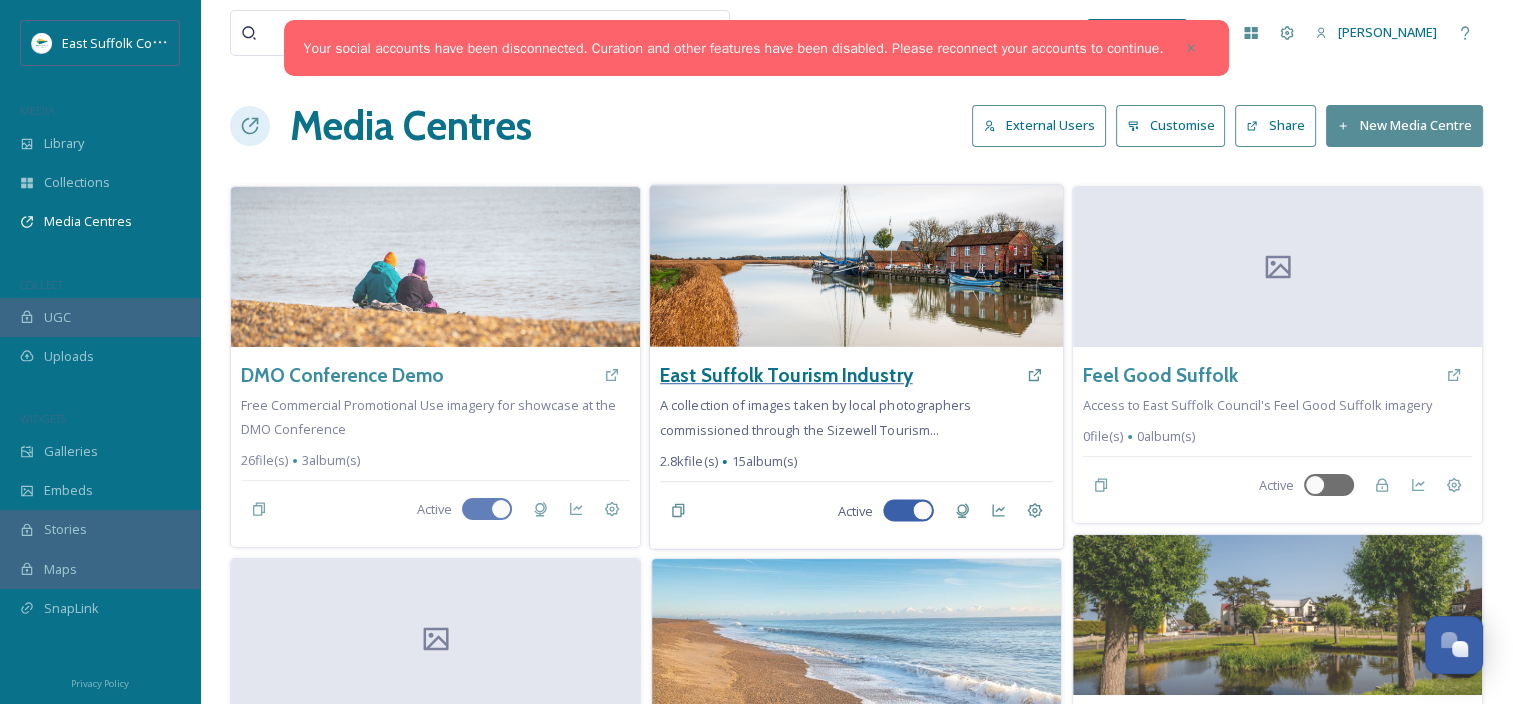 click on "East Suffolk Tourism Industry" at bounding box center [786, 375] 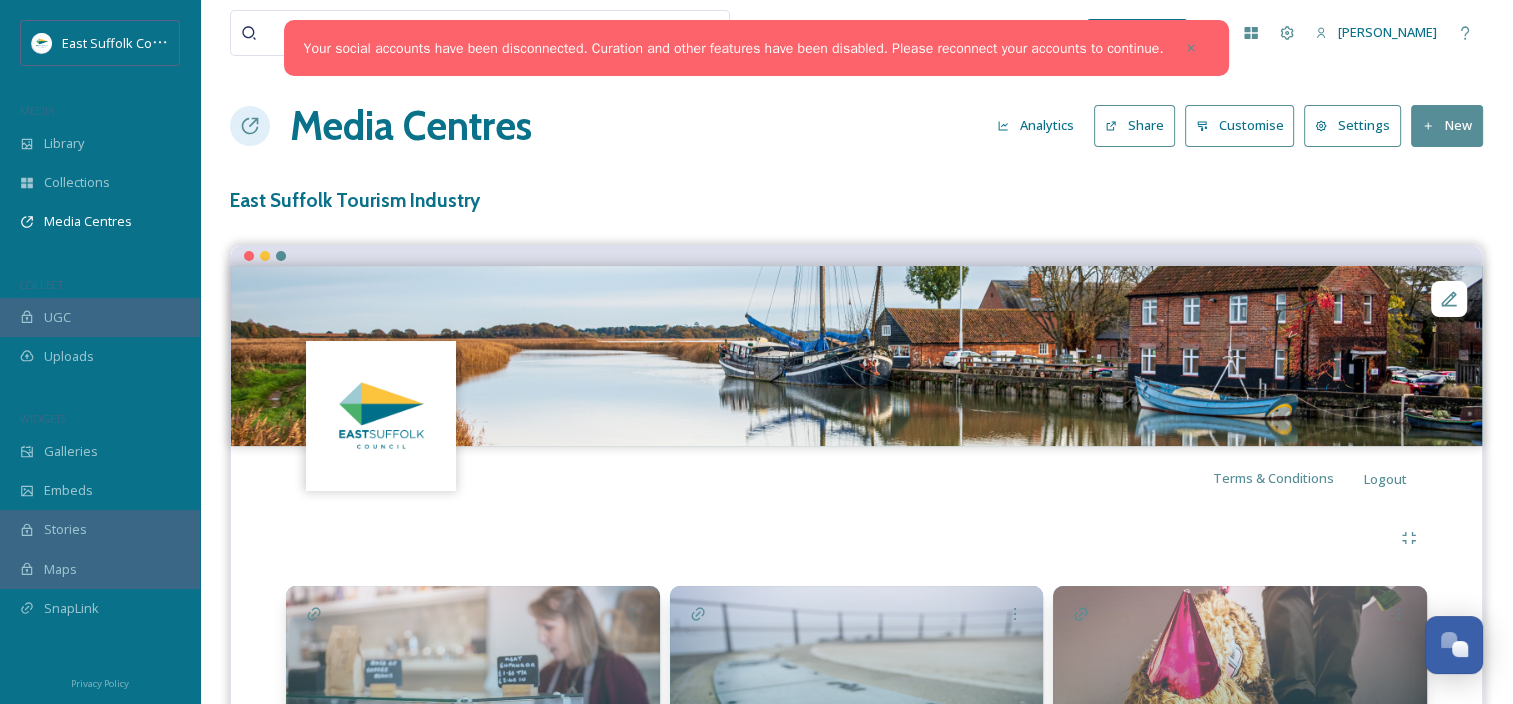 scroll, scrollTop: 582, scrollLeft: 0, axis: vertical 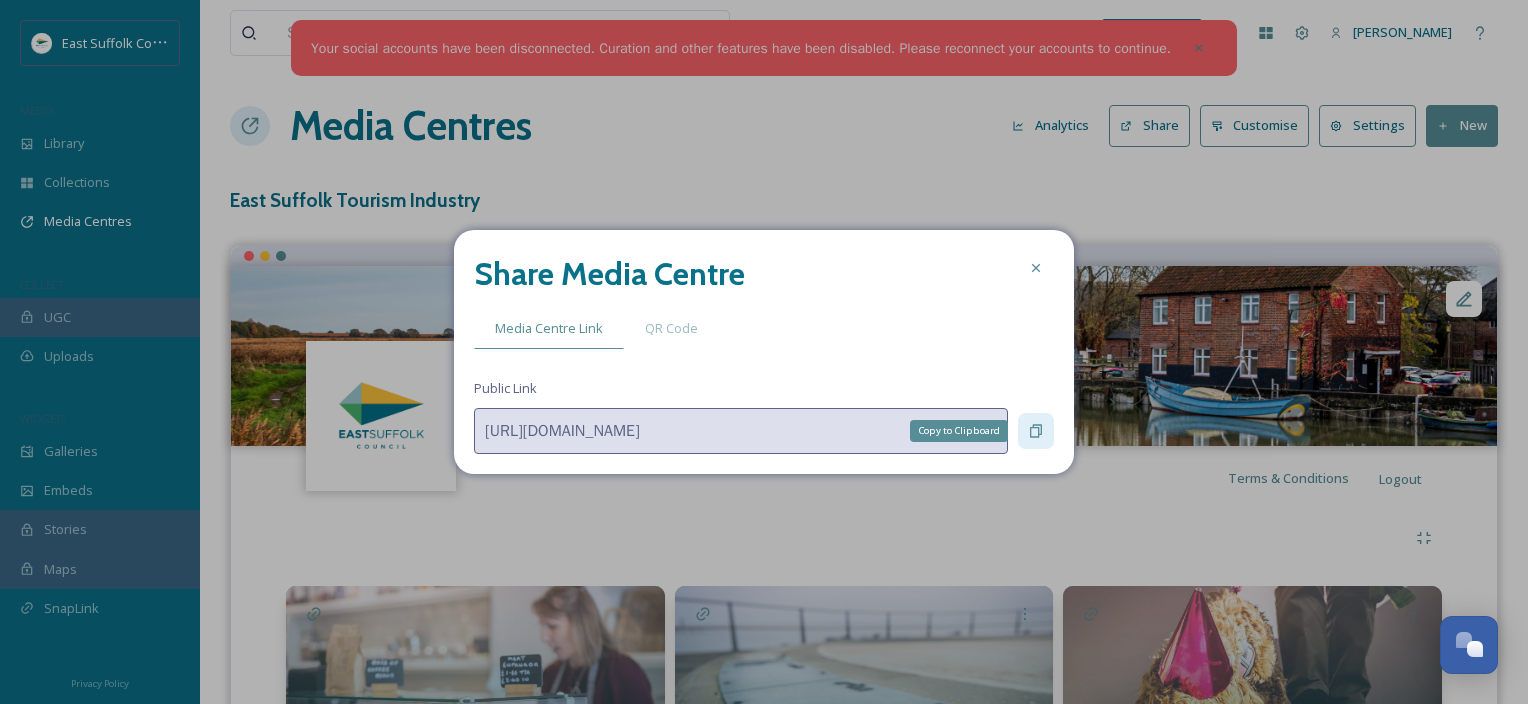 click 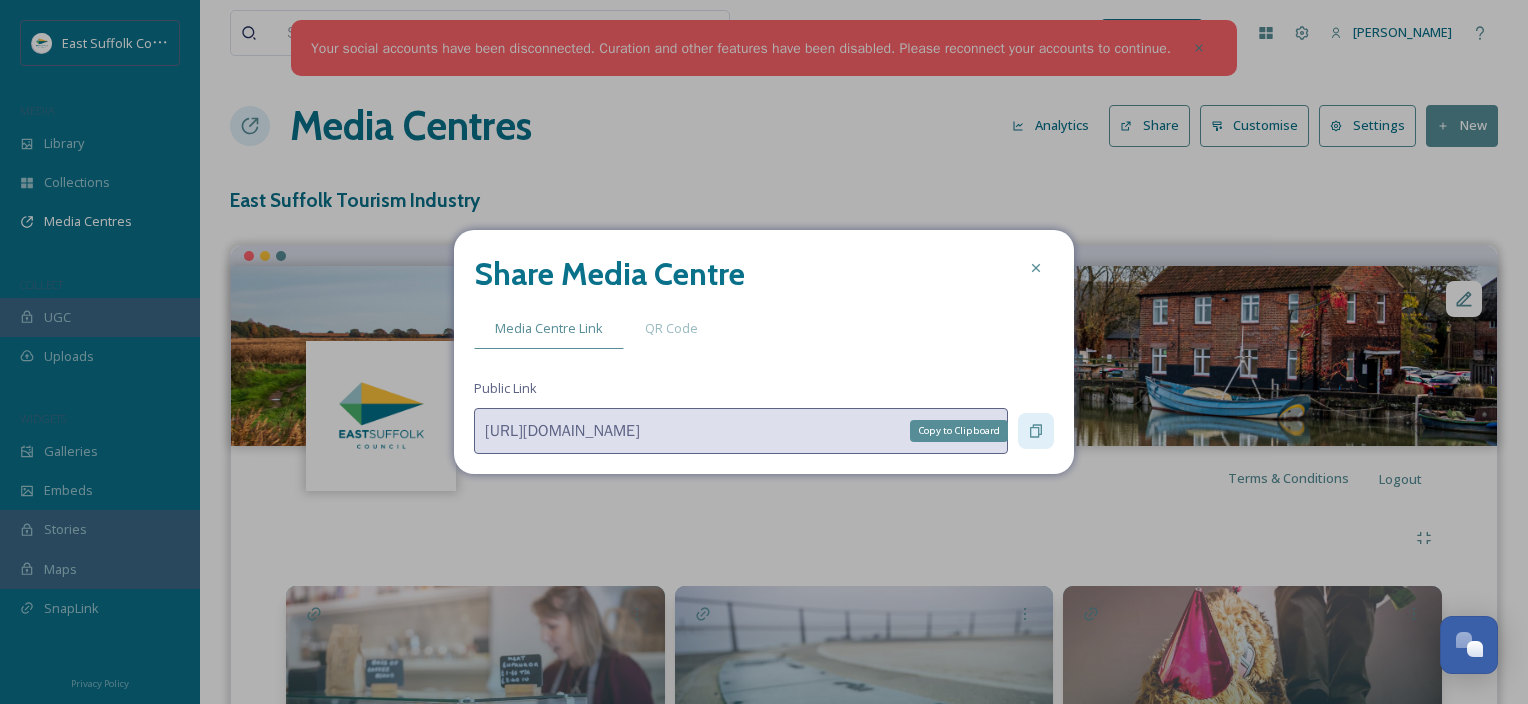 click 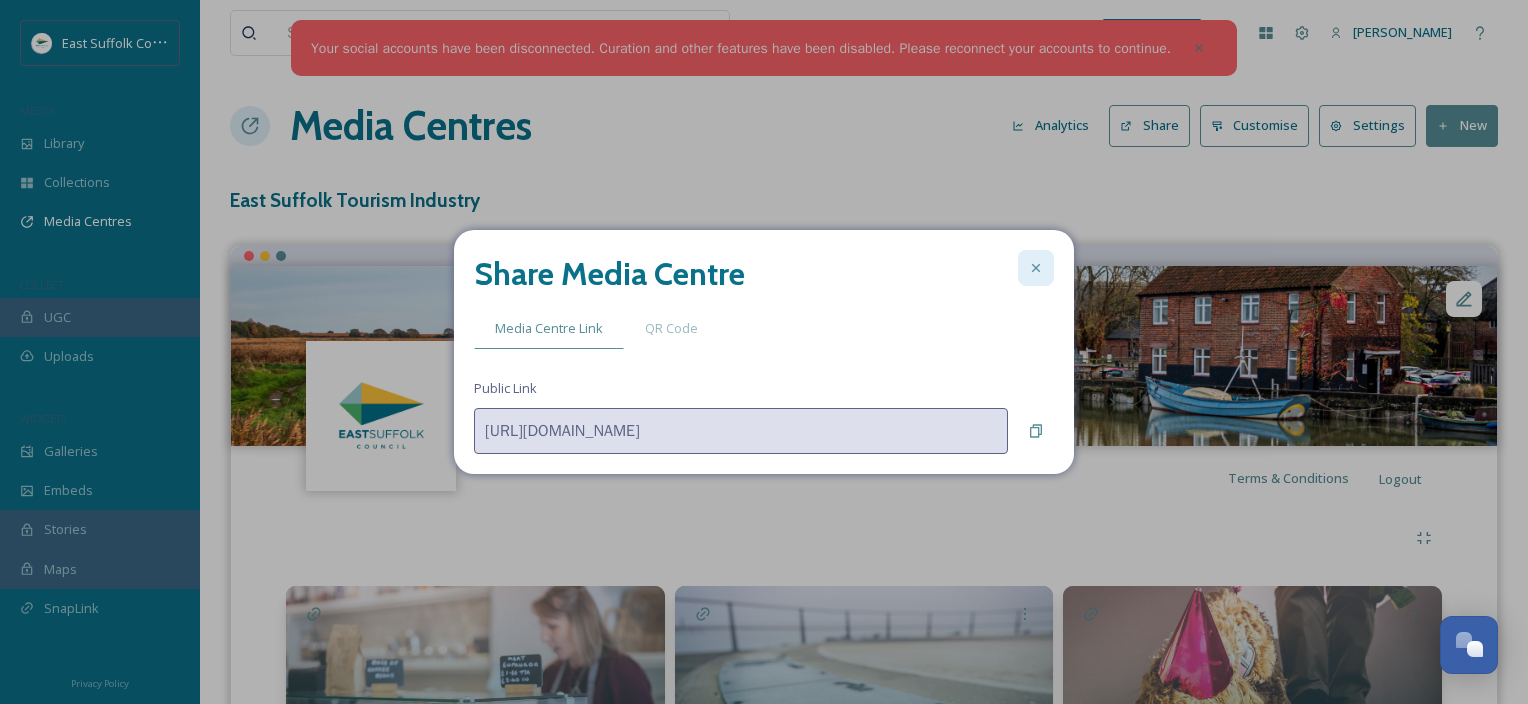 click 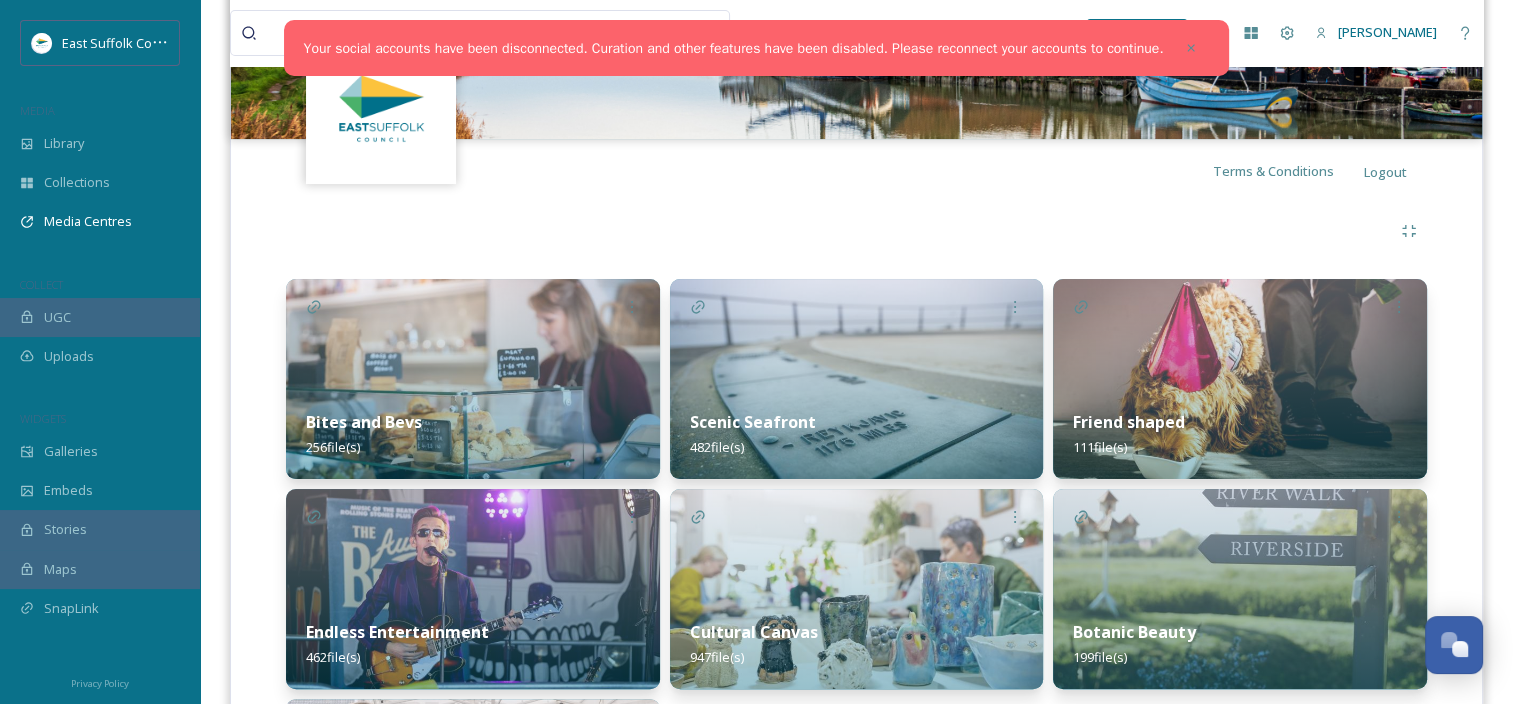 scroll, scrollTop: 304, scrollLeft: 0, axis: vertical 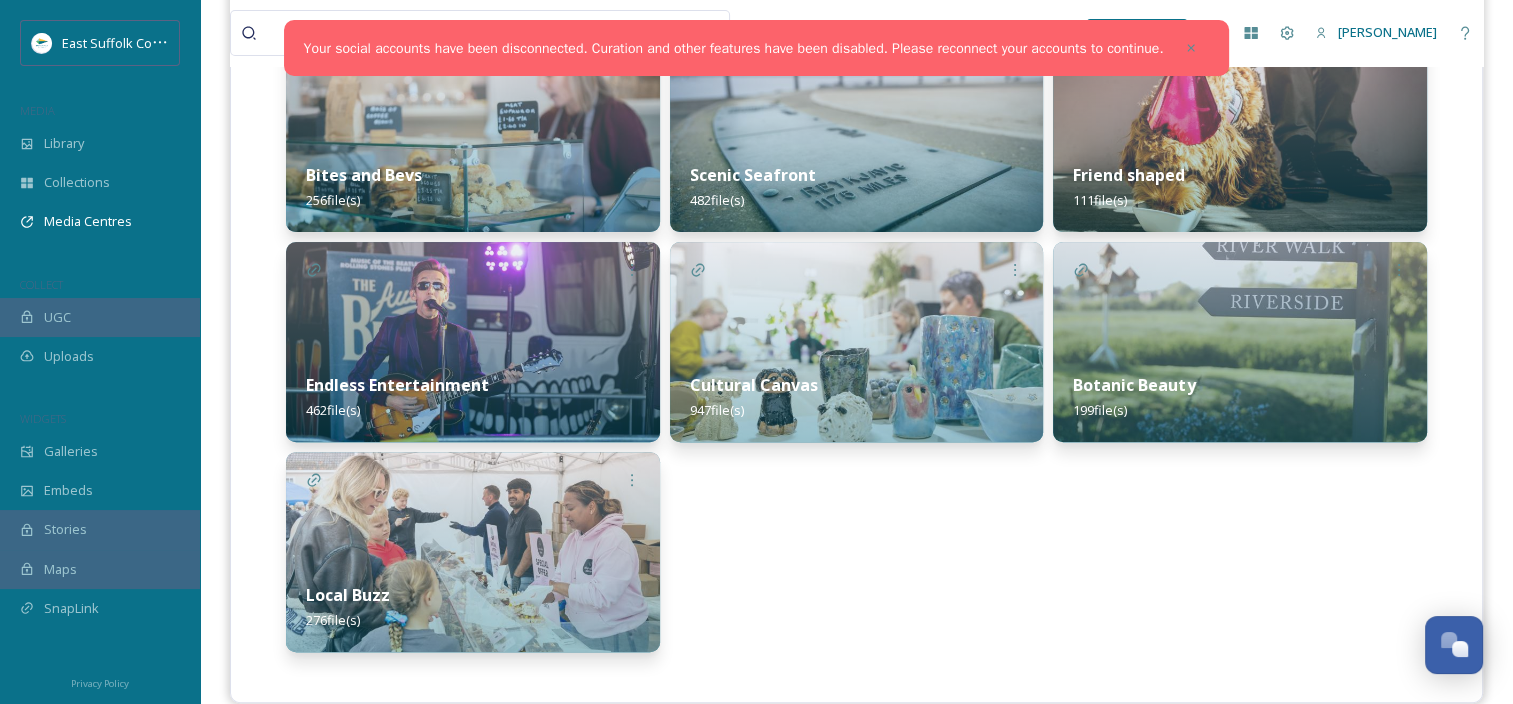 click at bounding box center (473, 552) 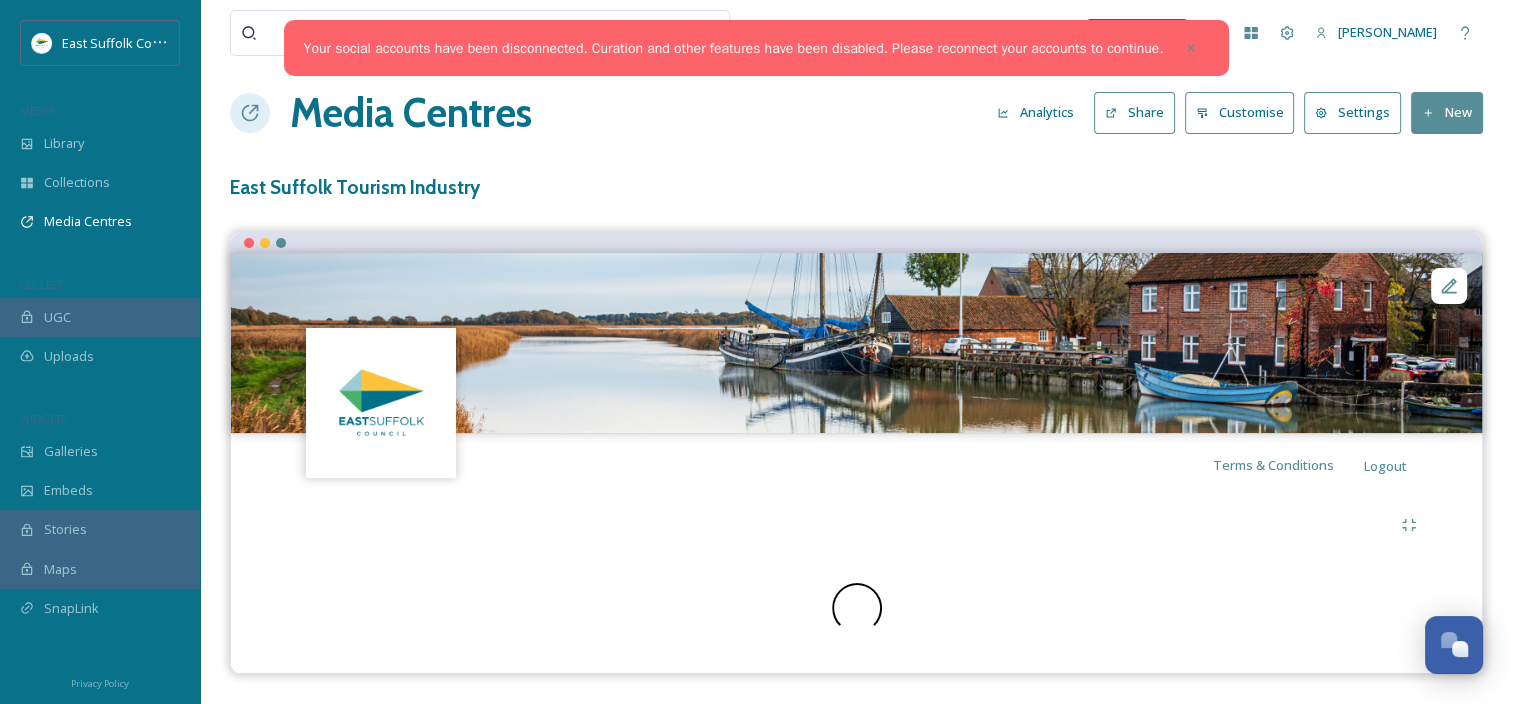 scroll, scrollTop: 0, scrollLeft: 0, axis: both 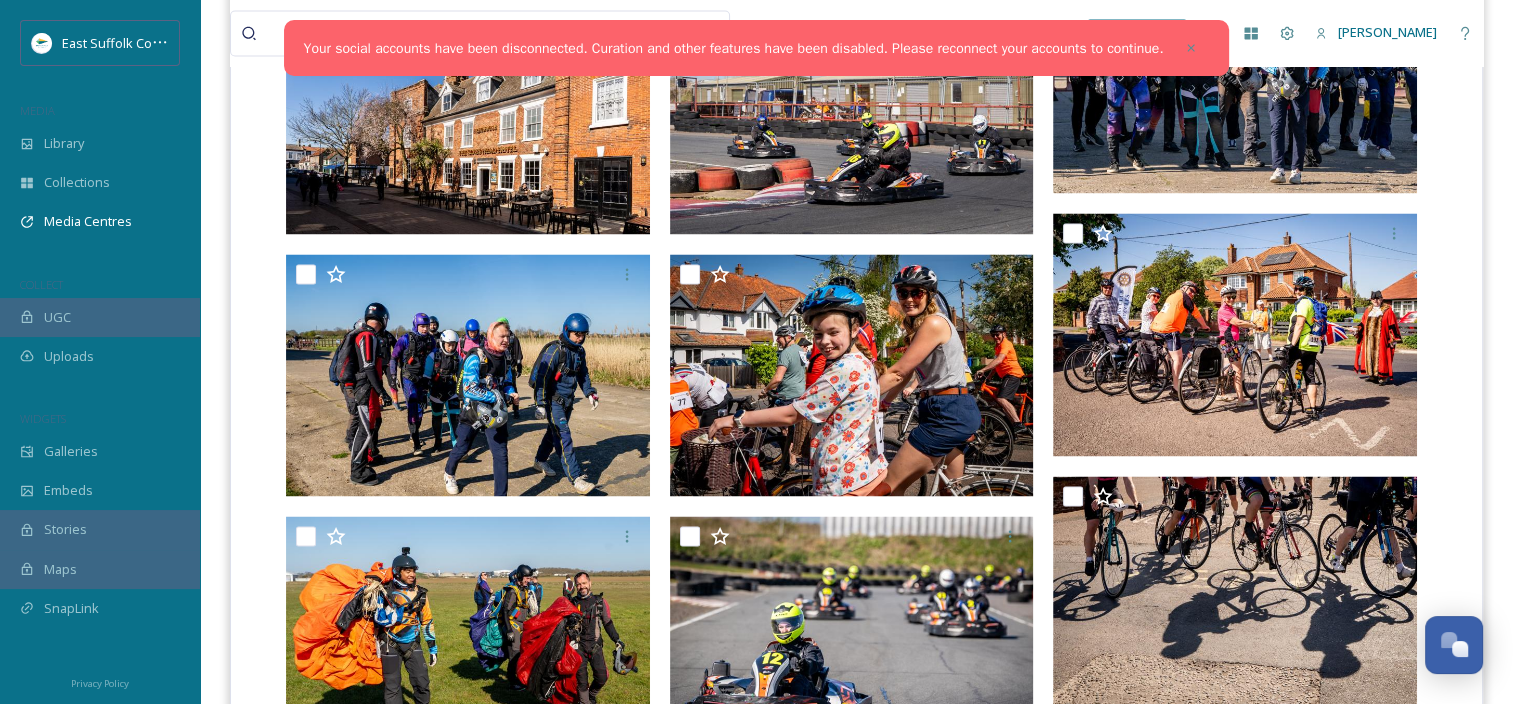 drag, startPoint x: 1499, startPoint y: 502, endPoint x: 1495, endPoint y: 558, distance: 56.142673 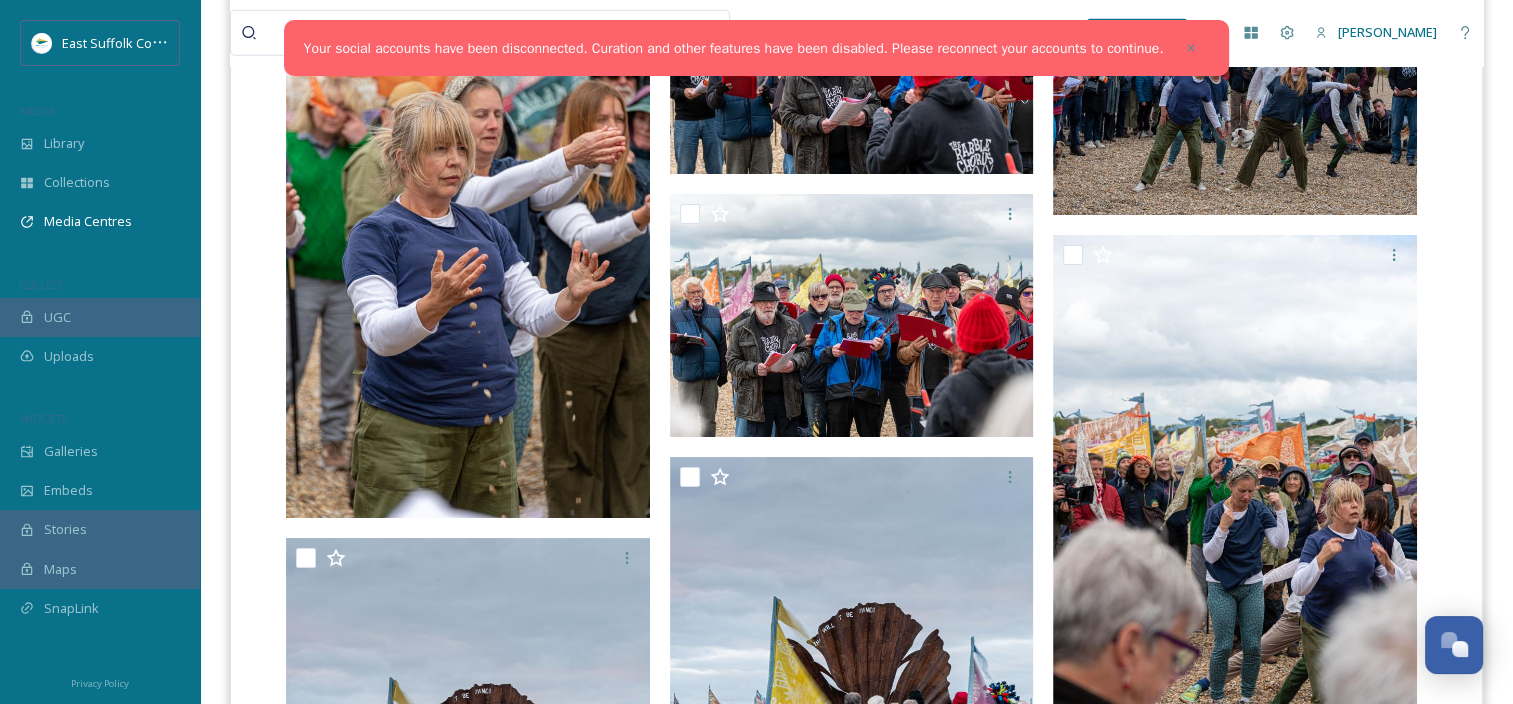 scroll, scrollTop: 13500, scrollLeft: 0, axis: vertical 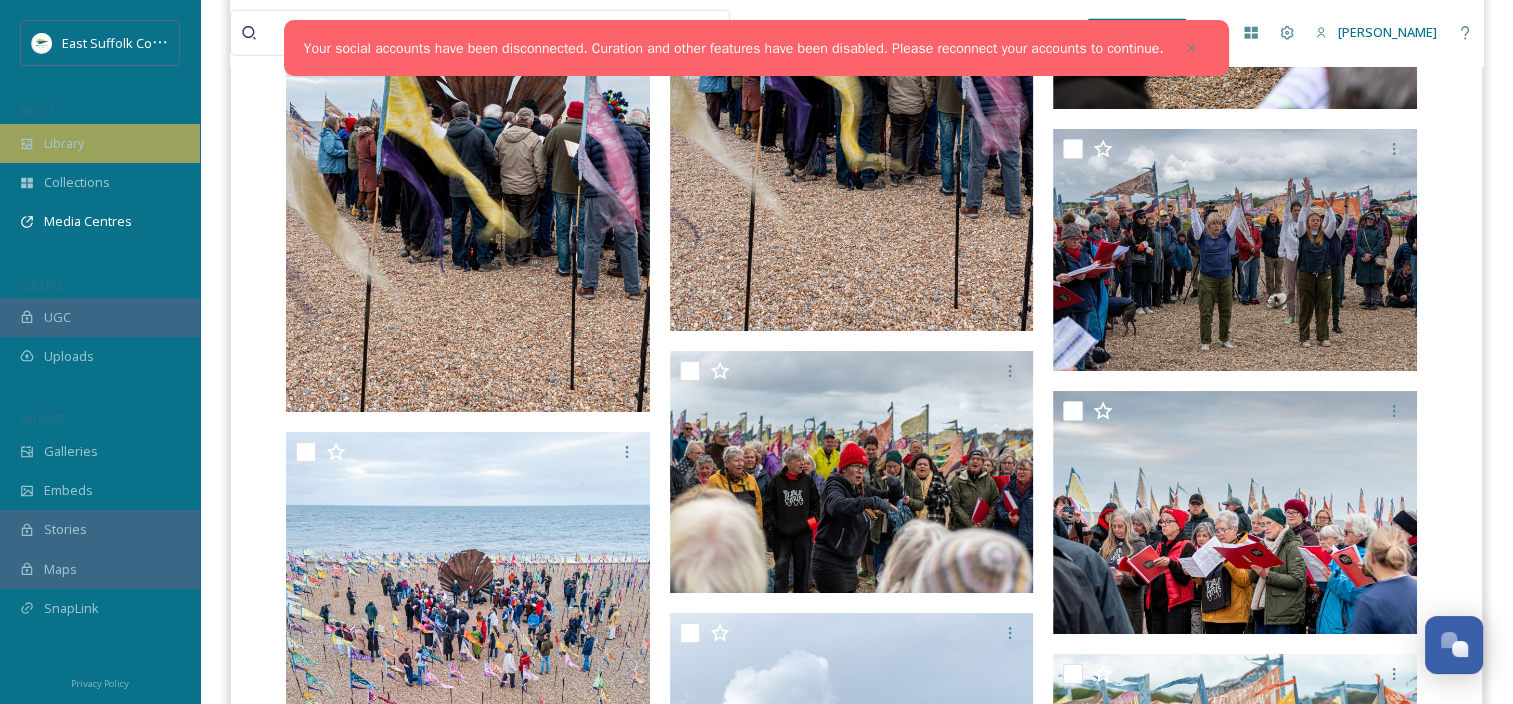 click on "Library" at bounding box center (64, 143) 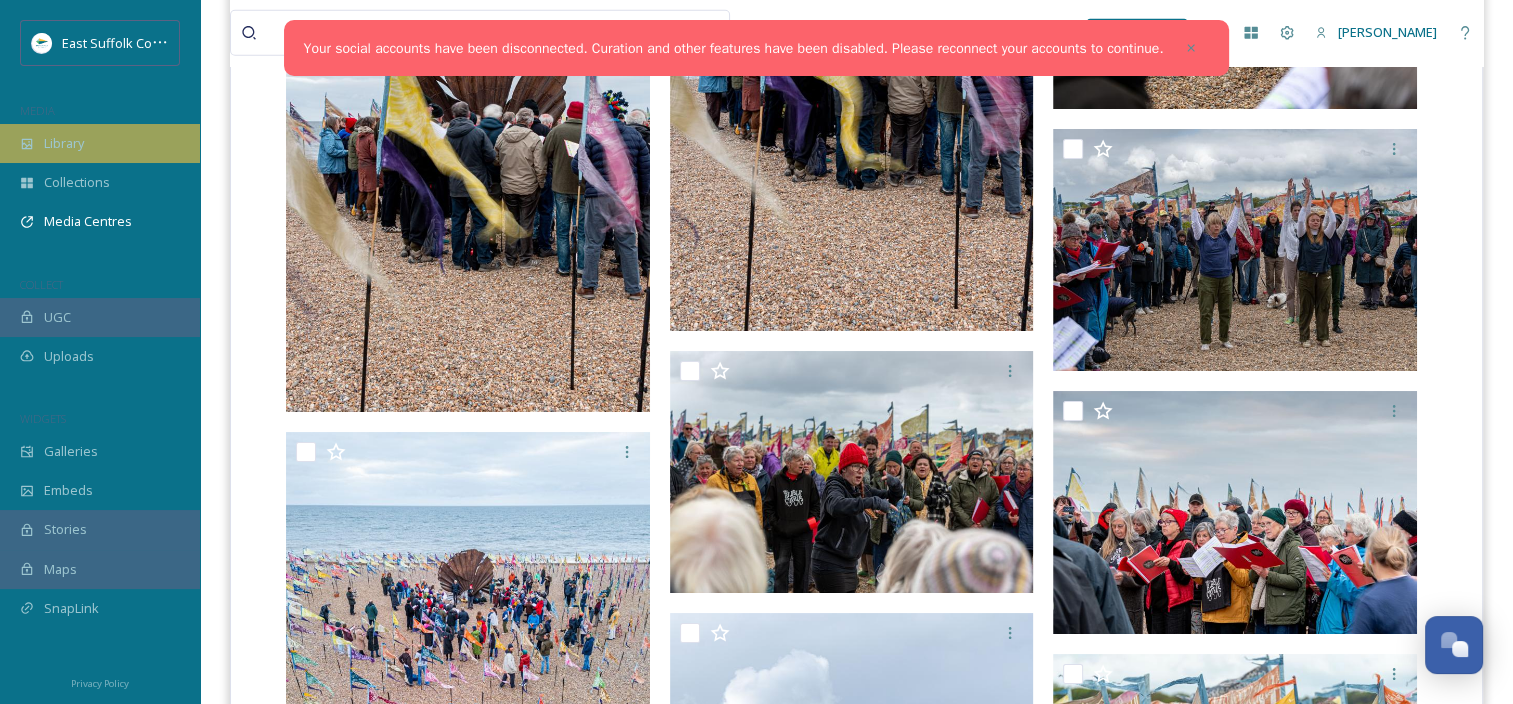 scroll, scrollTop: 0, scrollLeft: 0, axis: both 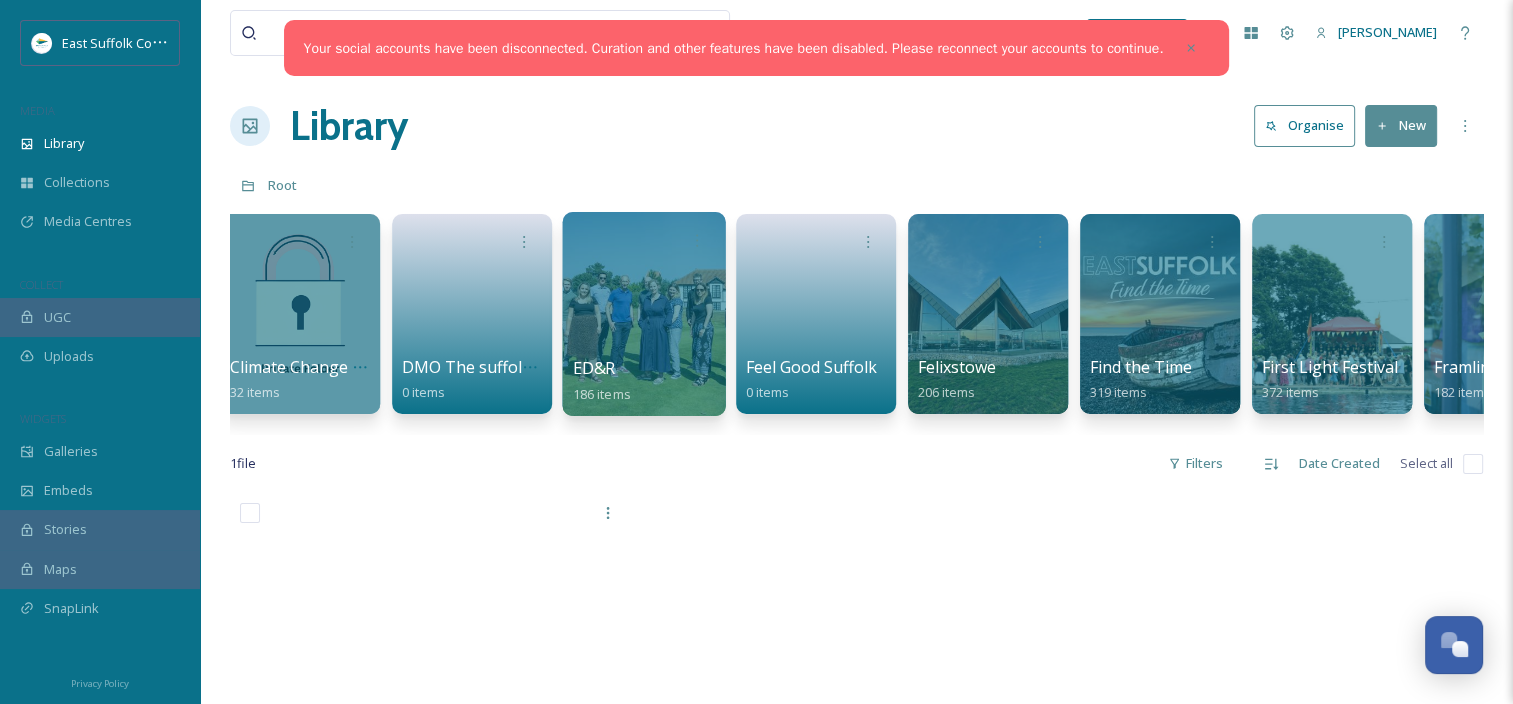 click at bounding box center [643, 314] 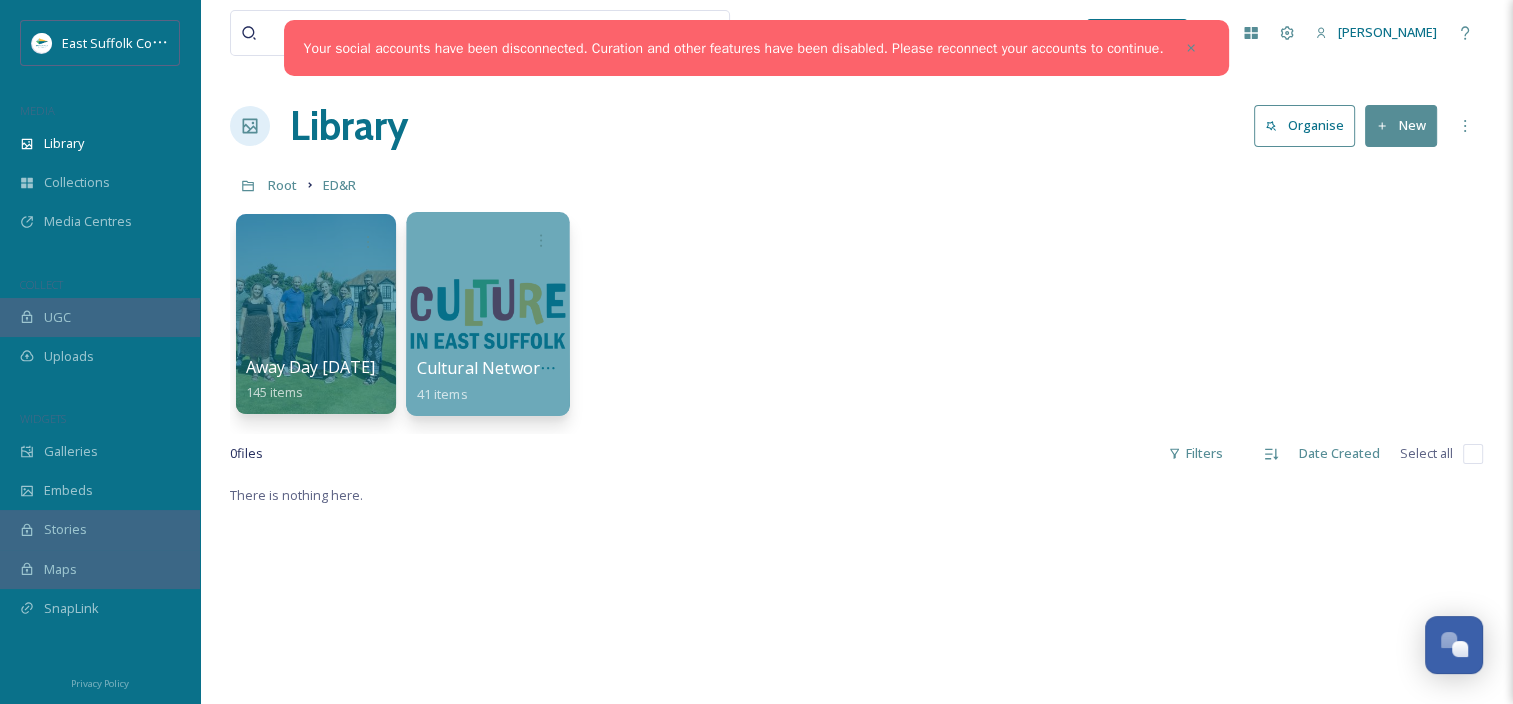 click at bounding box center [487, 314] 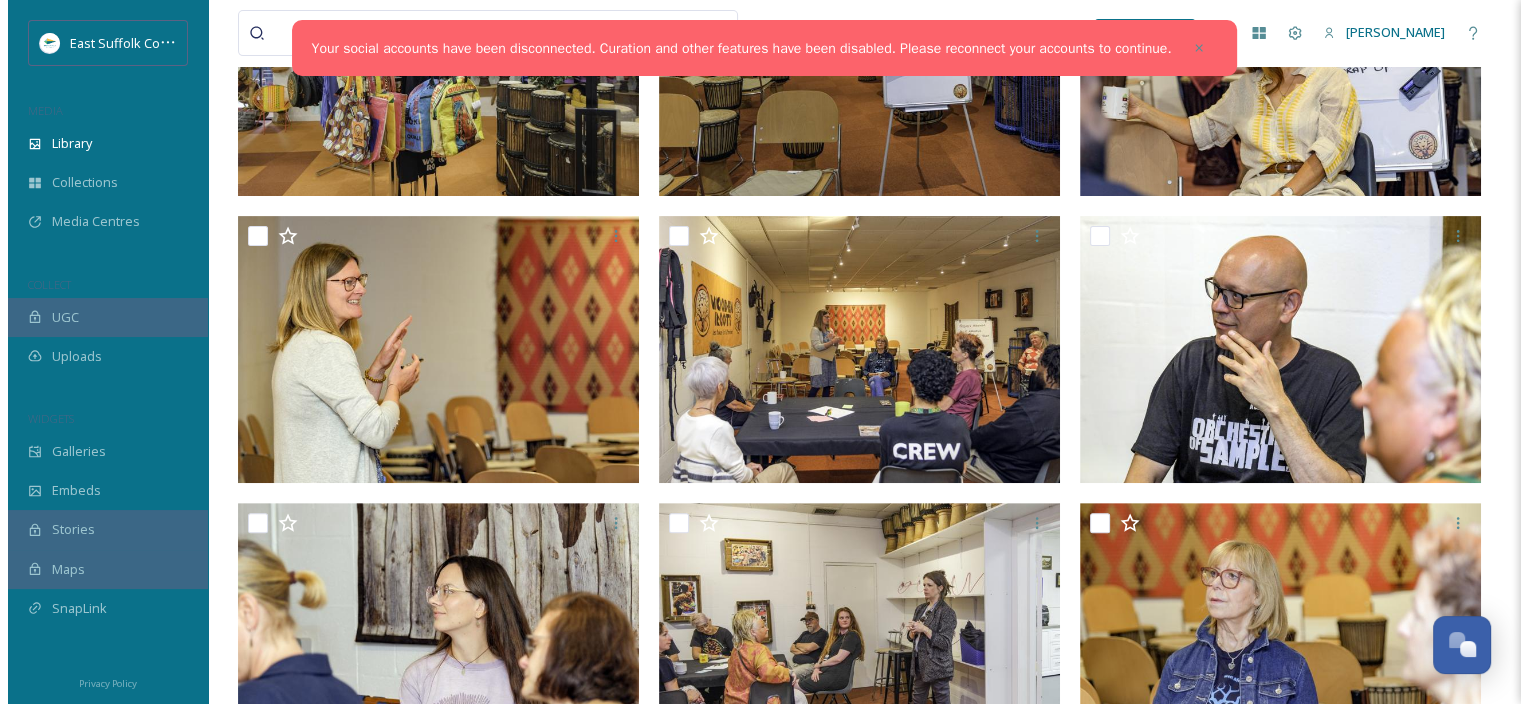 scroll, scrollTop: 638, scrollLeft: 0, axis: vertical 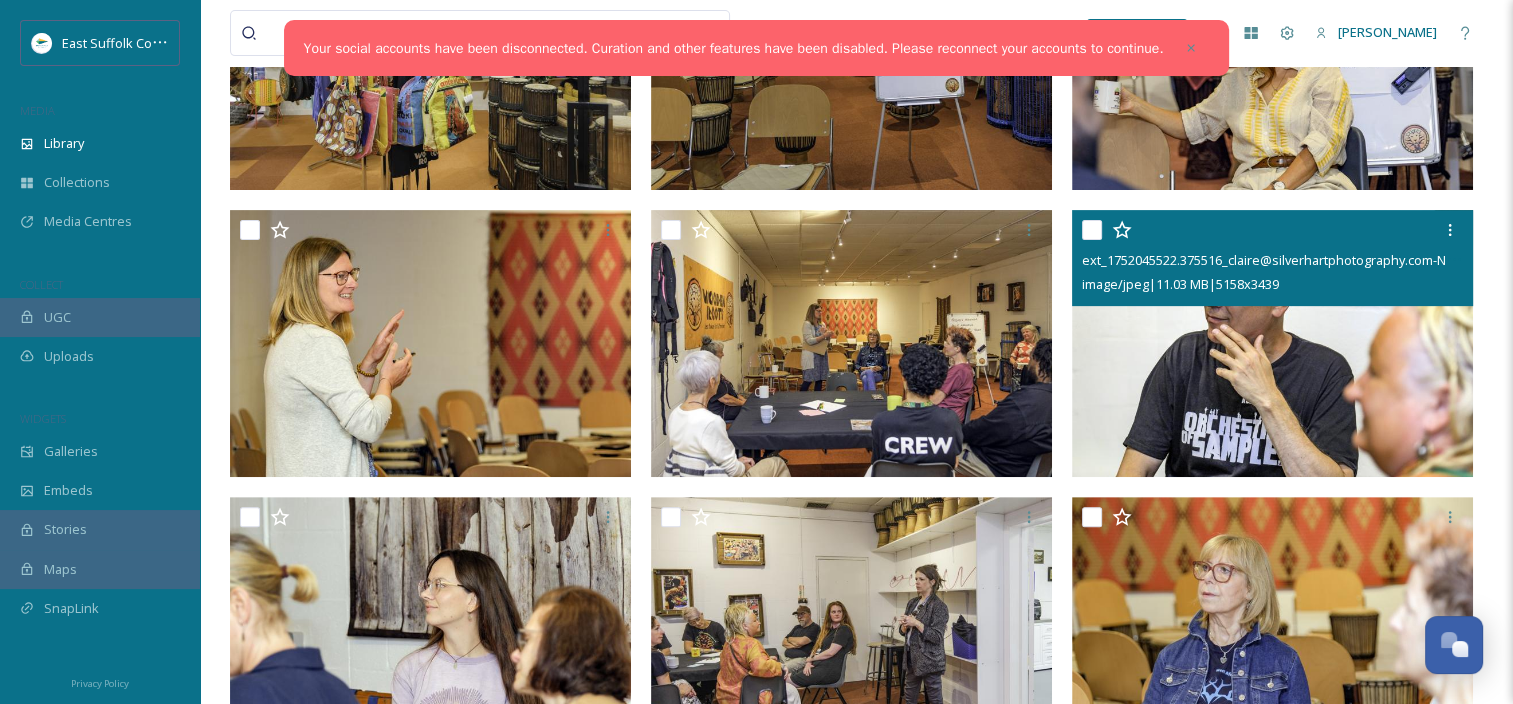 click at bounding box center (1272, 344) 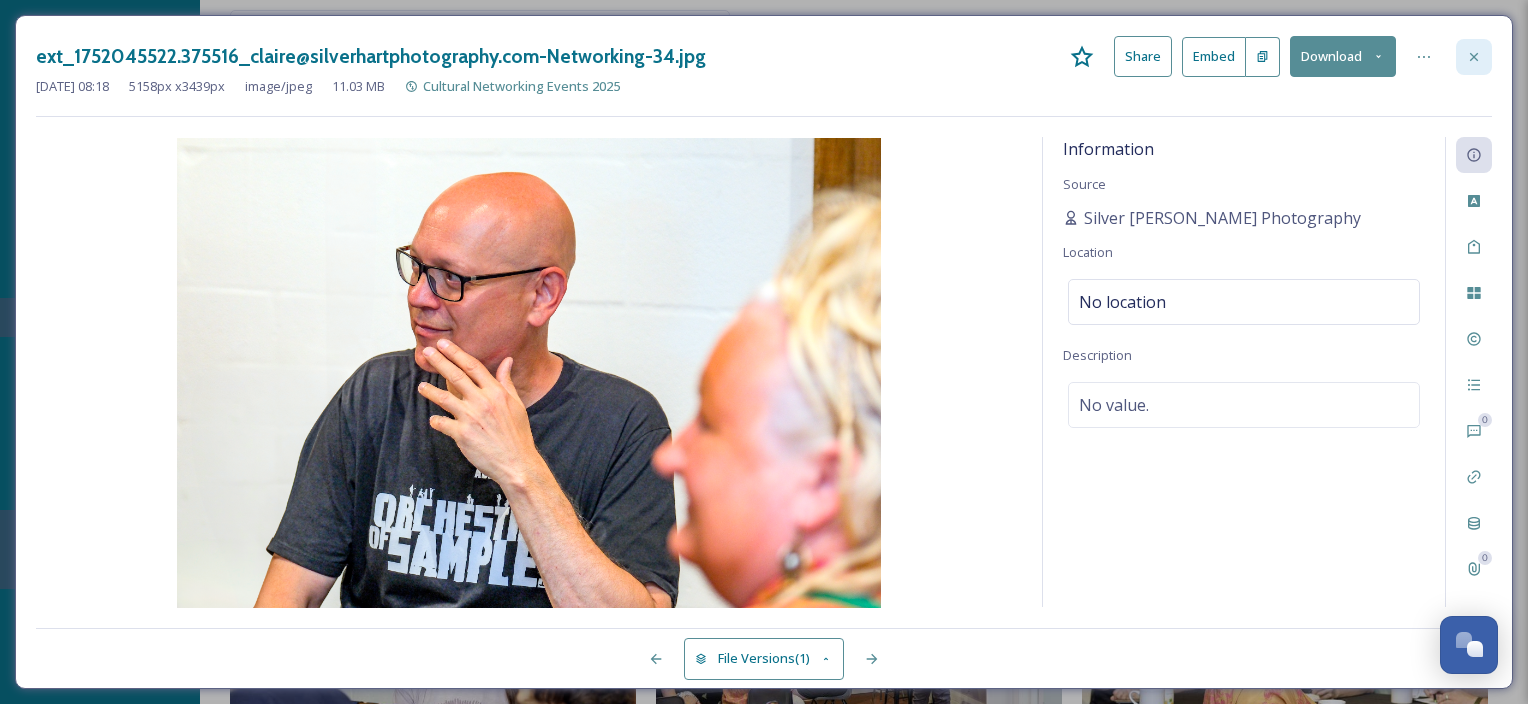 click 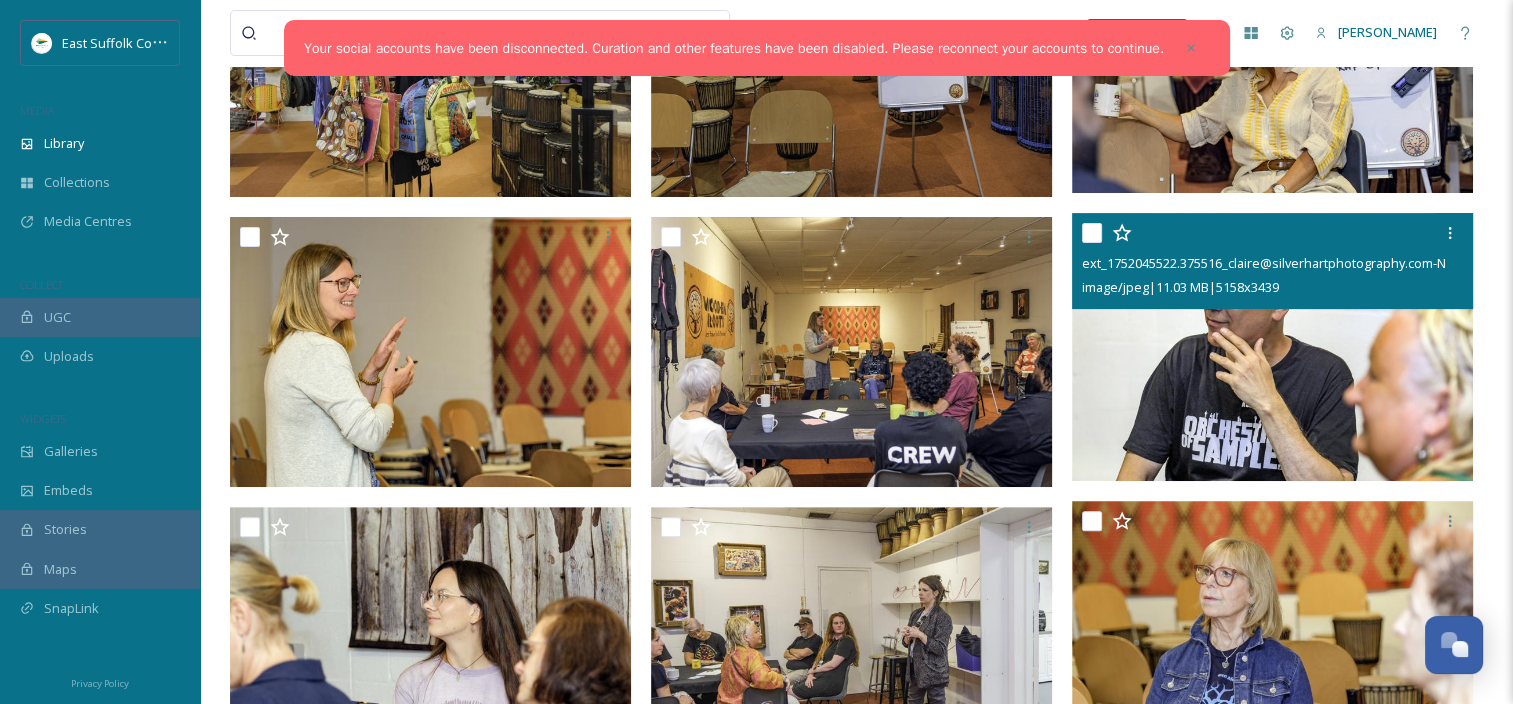 click at bounding box center (1272, 347) 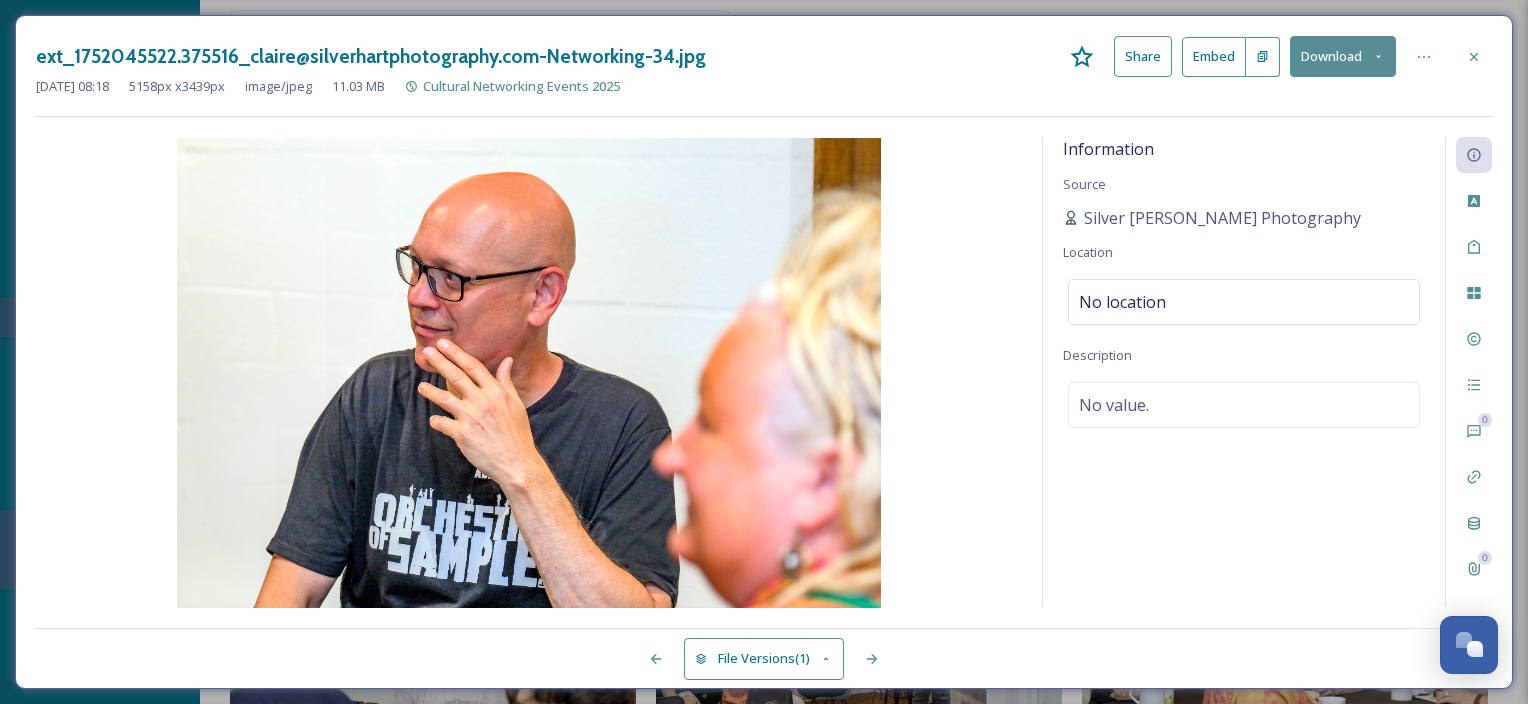 click on "Download" at bounding box center (1343, 56) 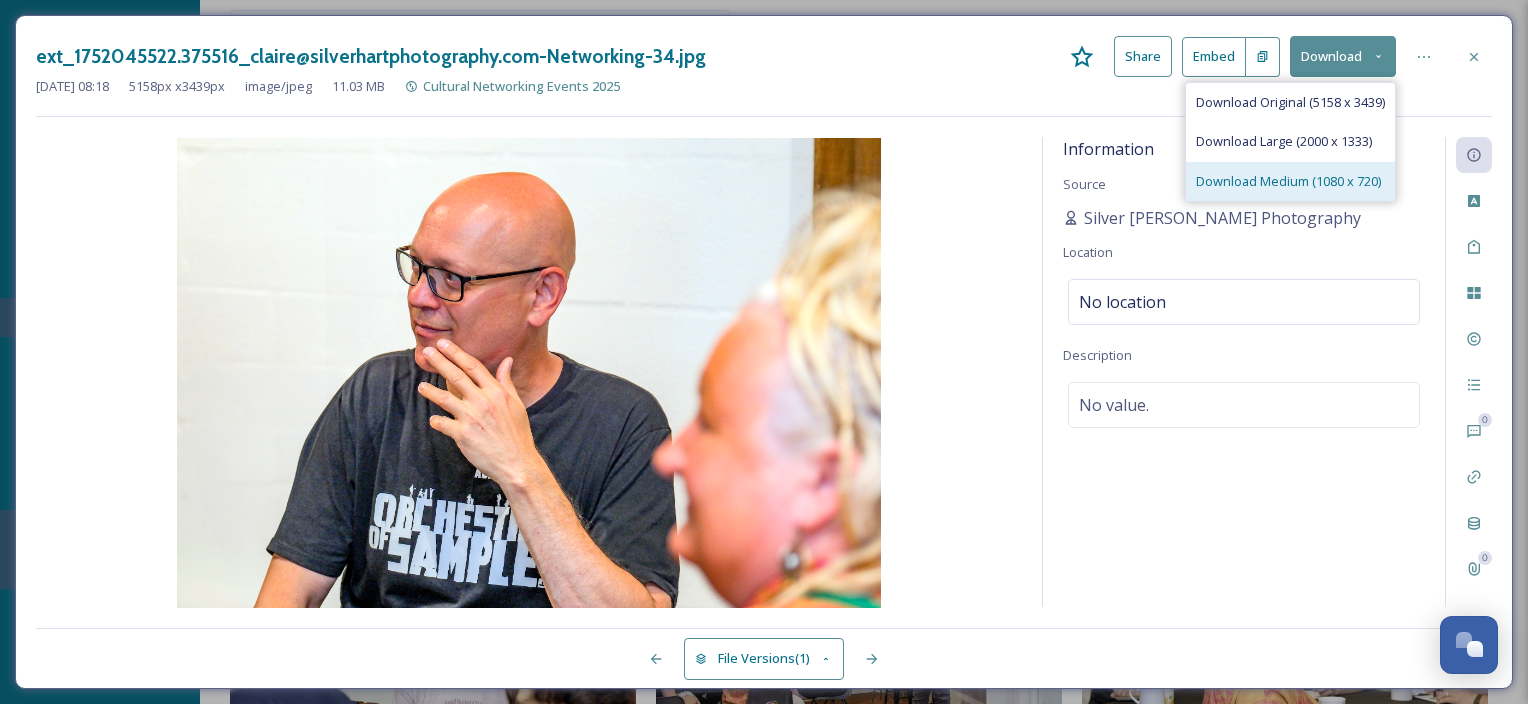 click on "Download Medium (1080 x 720)" at bounding box center [1288, 181] 